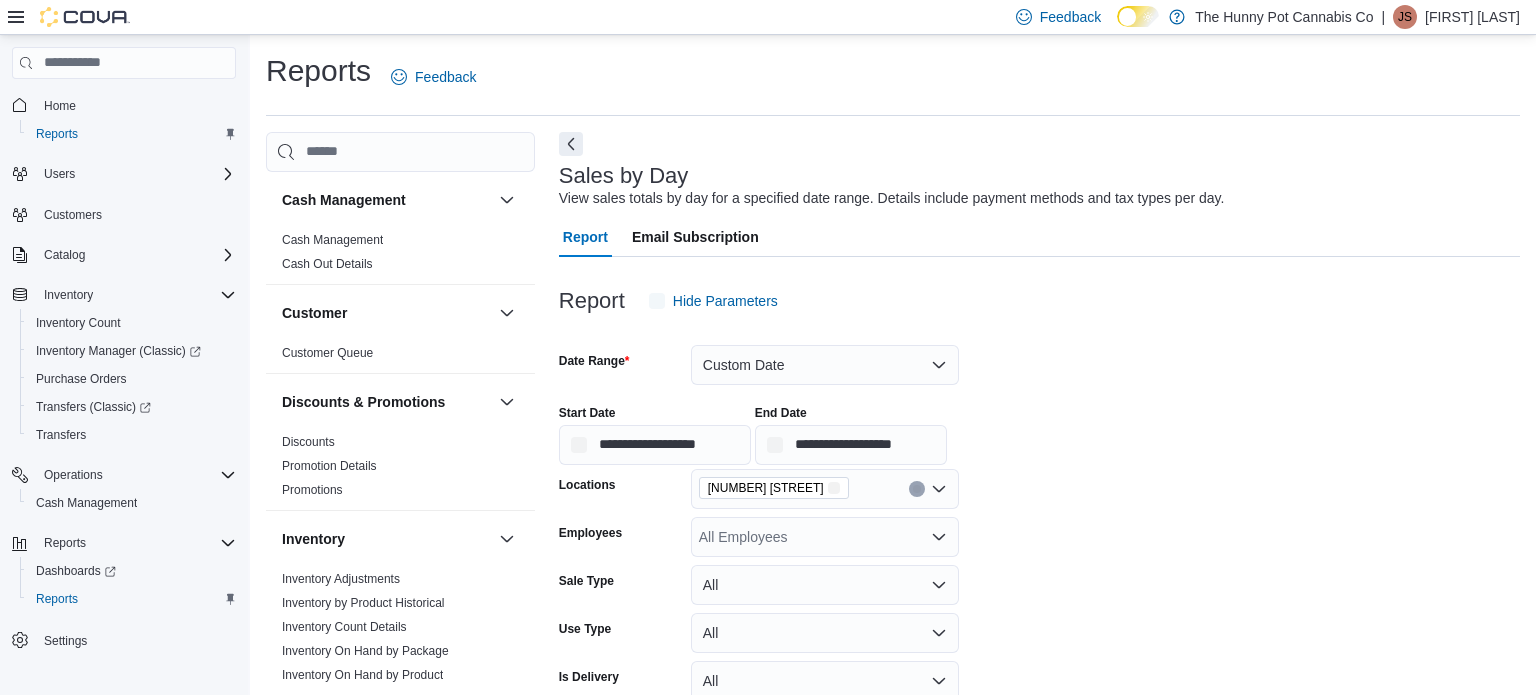scroll, scrollTop: 46, scrollLeft: 0, axis: vertical 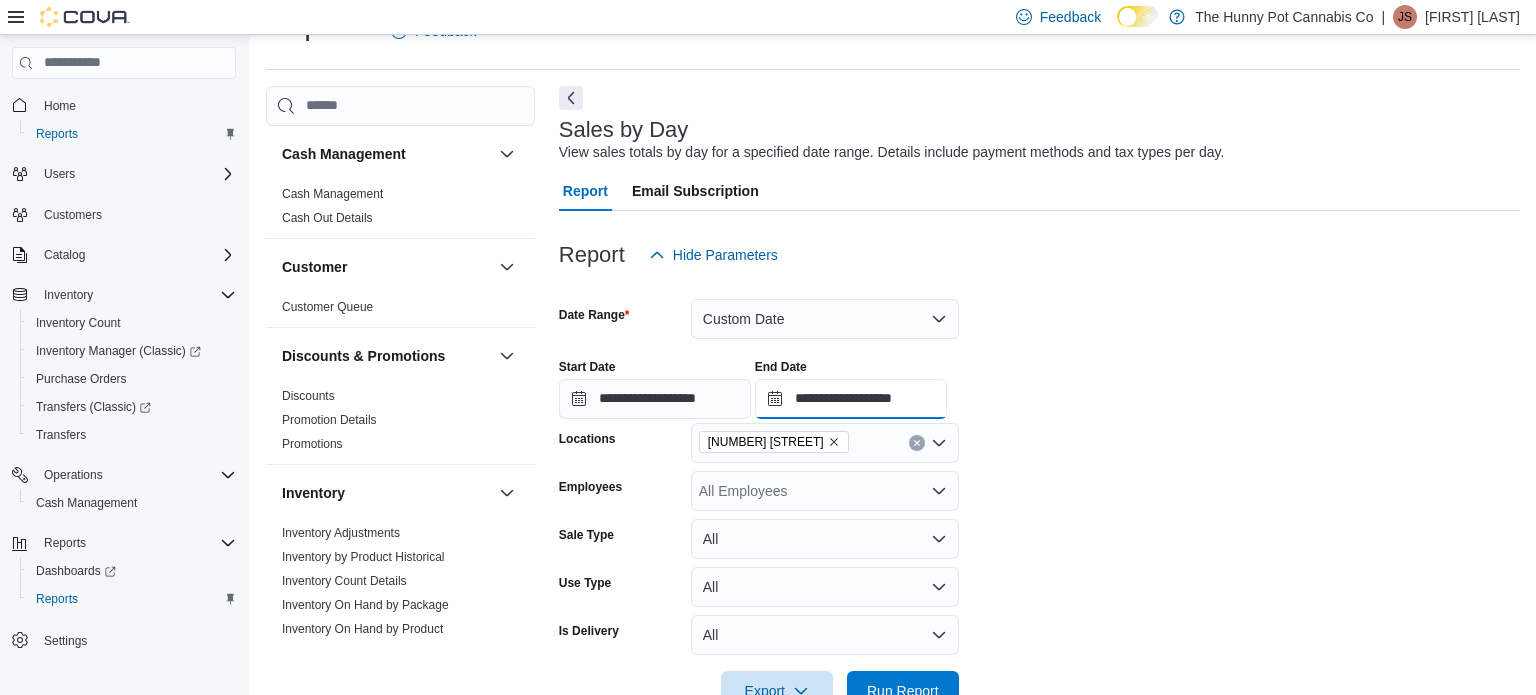 click on "**********" at bounding box center (851, 399) 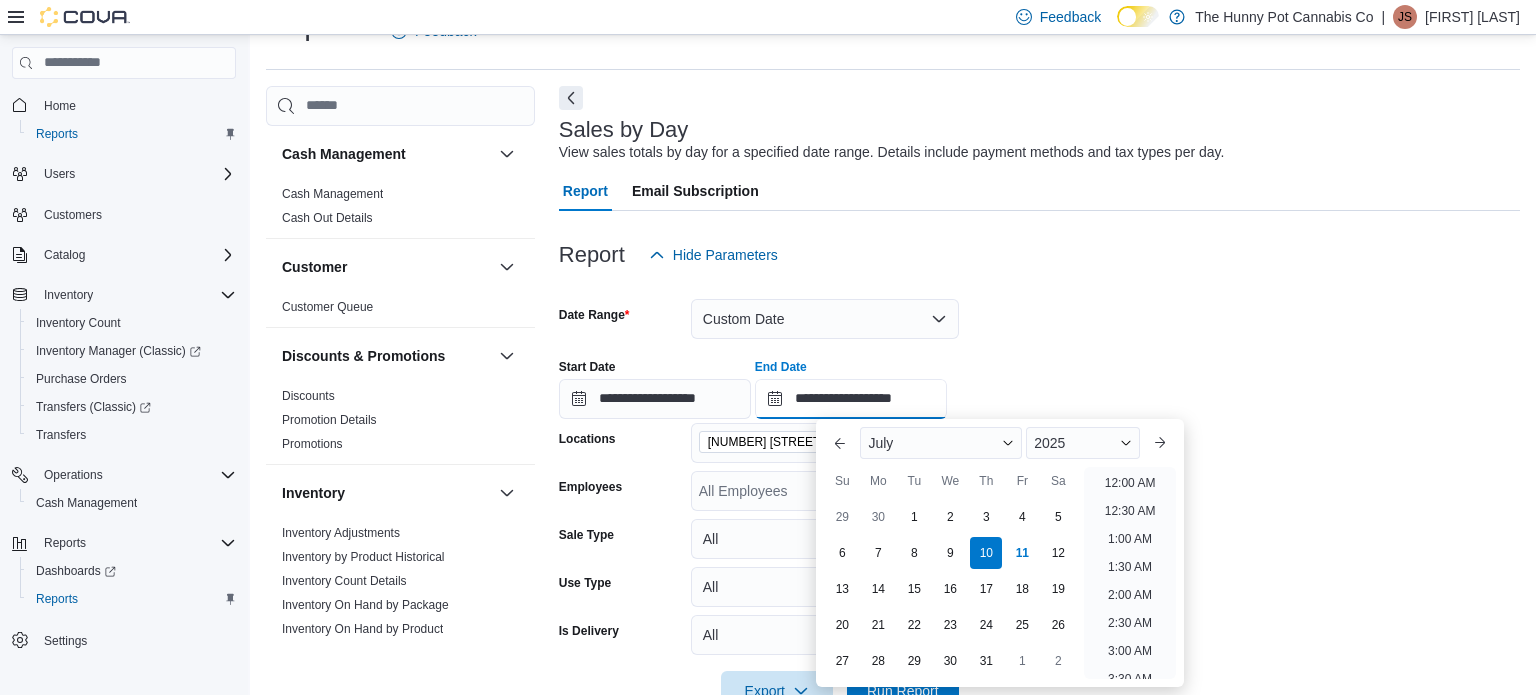 scroll, scrollTop: 1136, scrollLeft: 0, axis: vertical 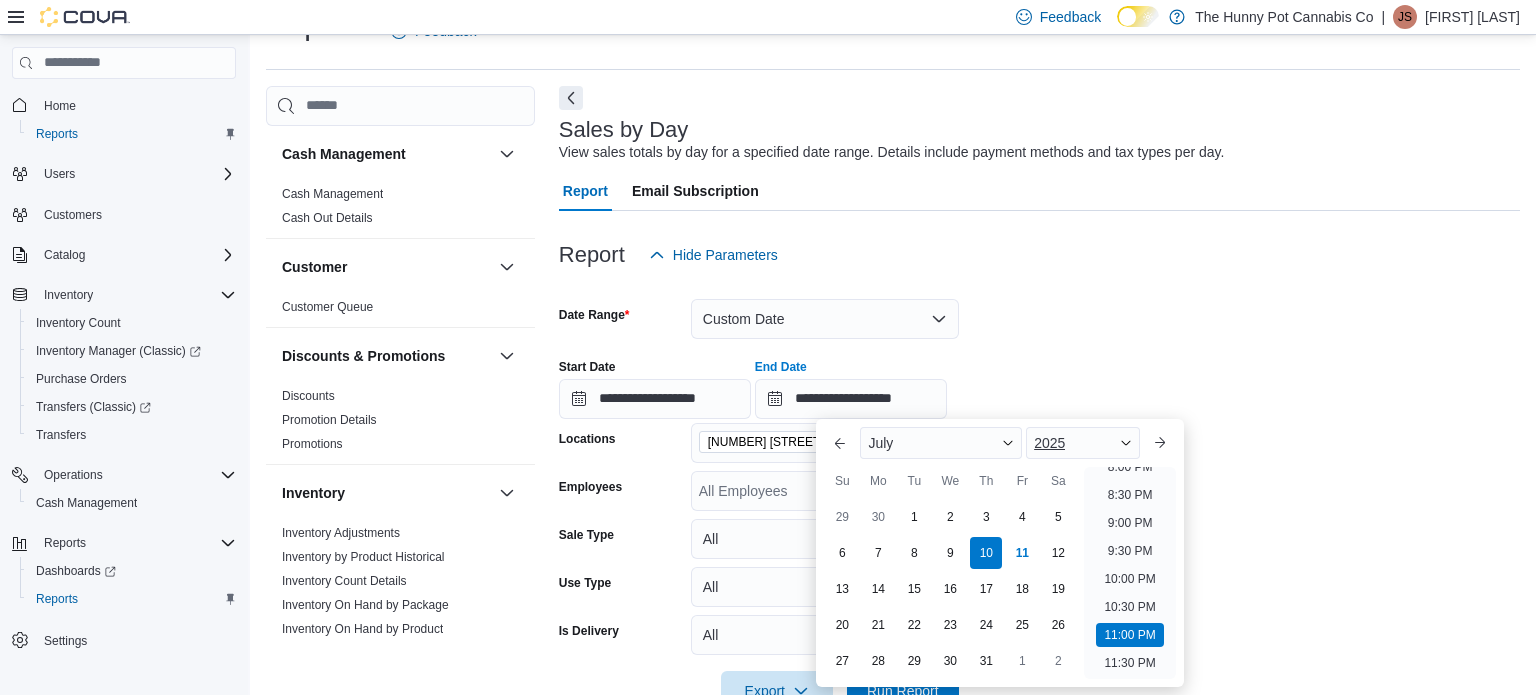 click on "2025" at bounding box center (1083, 443) 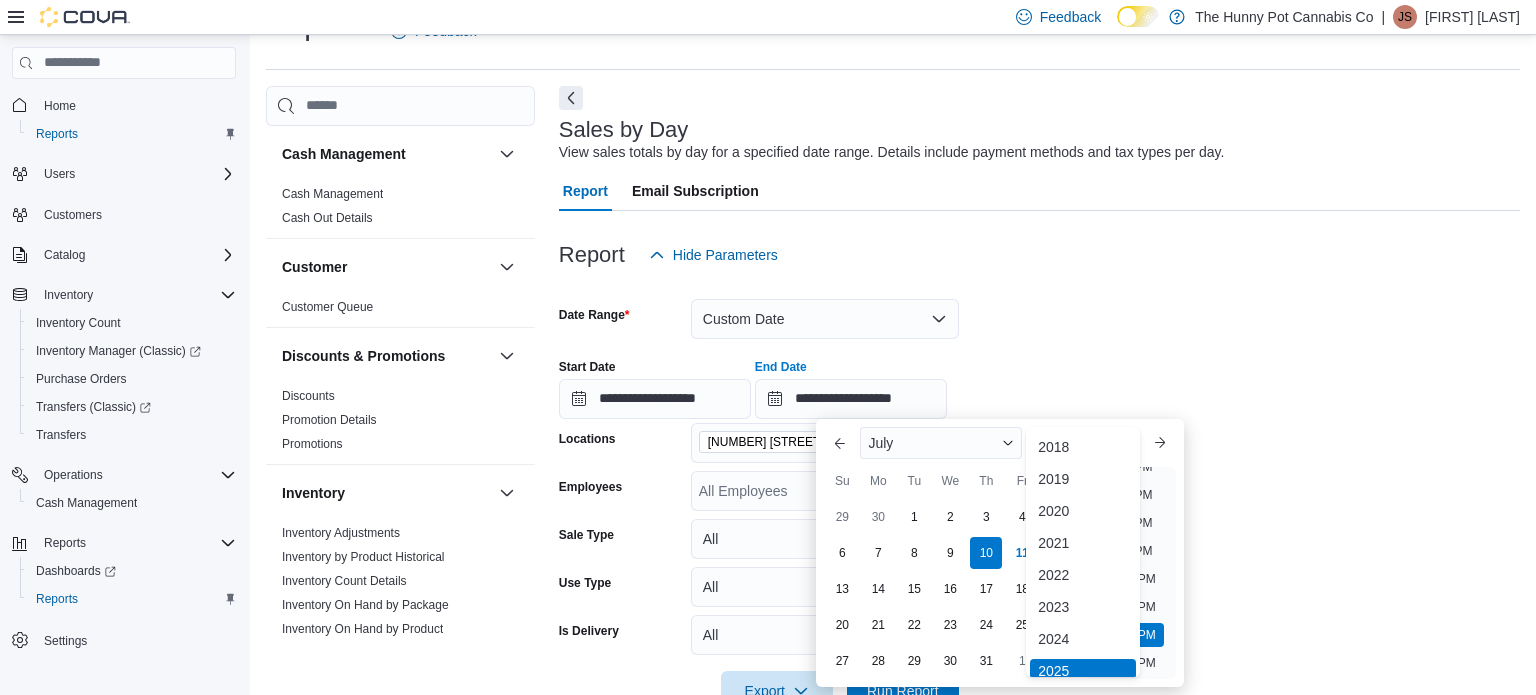 scroll, scrollTop: 6, scrollLeft: 0, axis: vertical 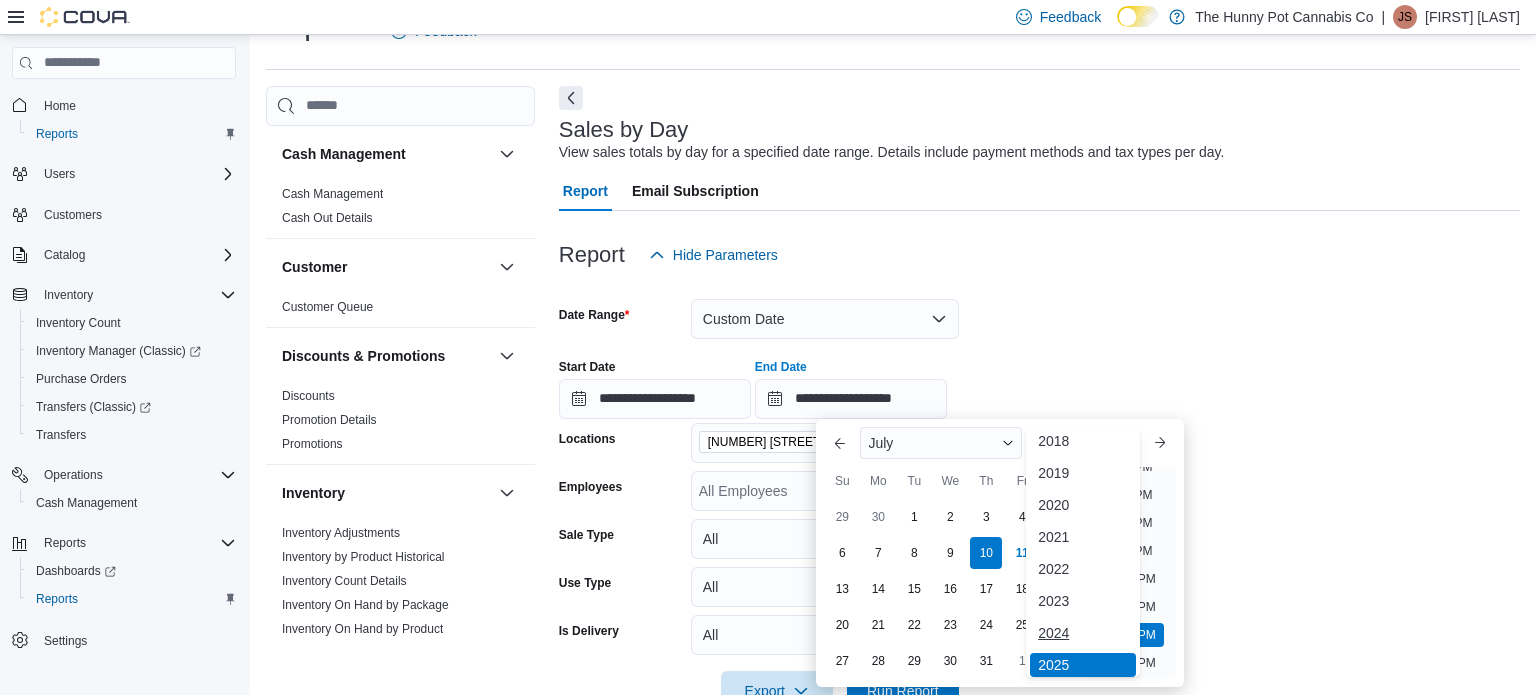 click on "2024" at bounding box center [1083, 633] 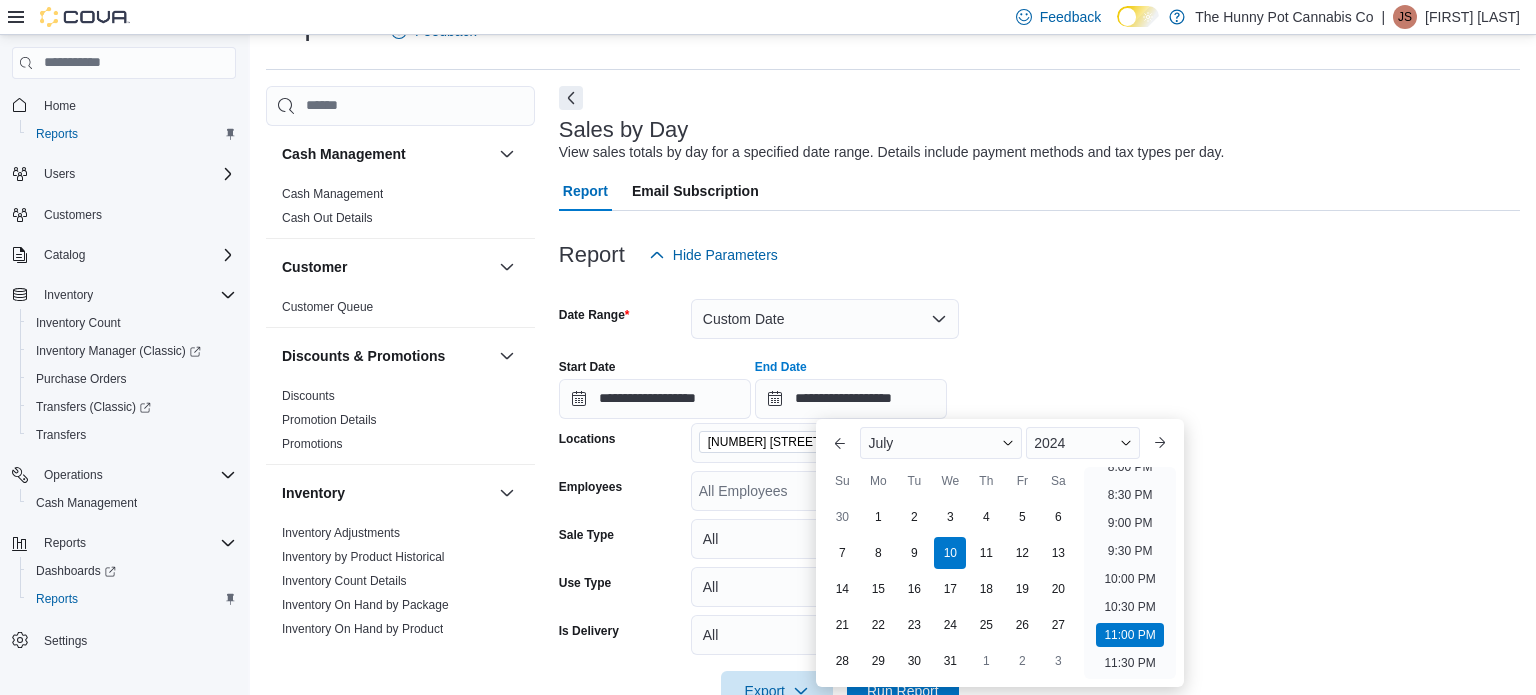 click at bounding box center (1039, 341) 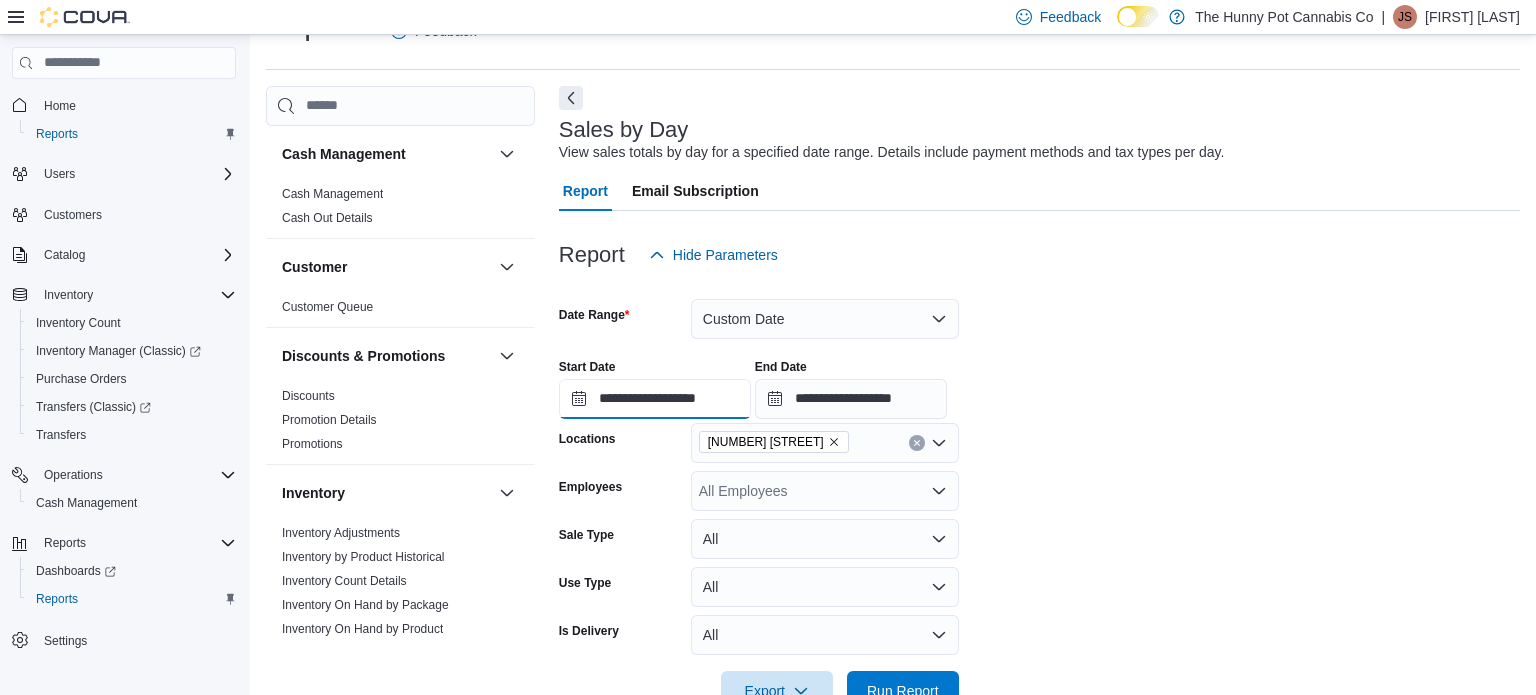 click on "**********" at bounding box center [655, 399] 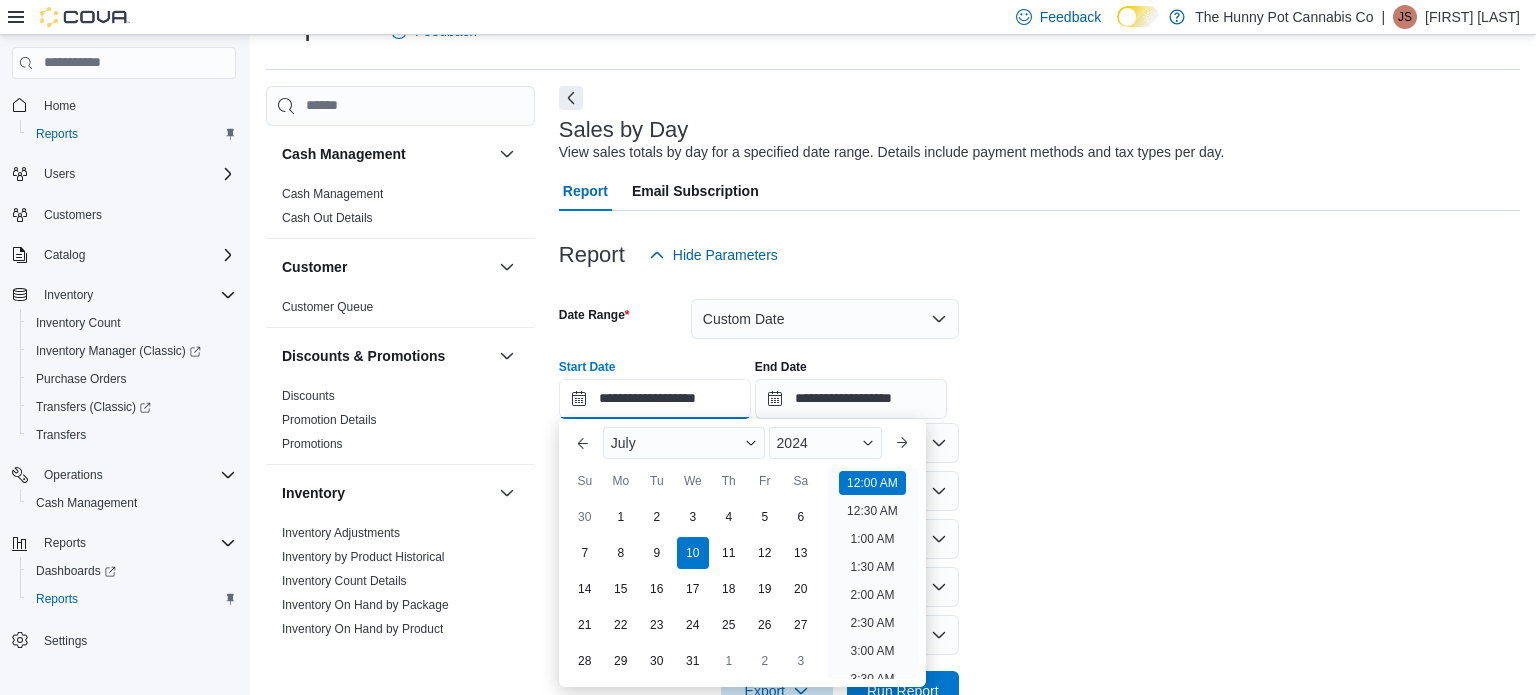 scroll, scrollTop: 62, scrollLeft: 0, axis: vertical 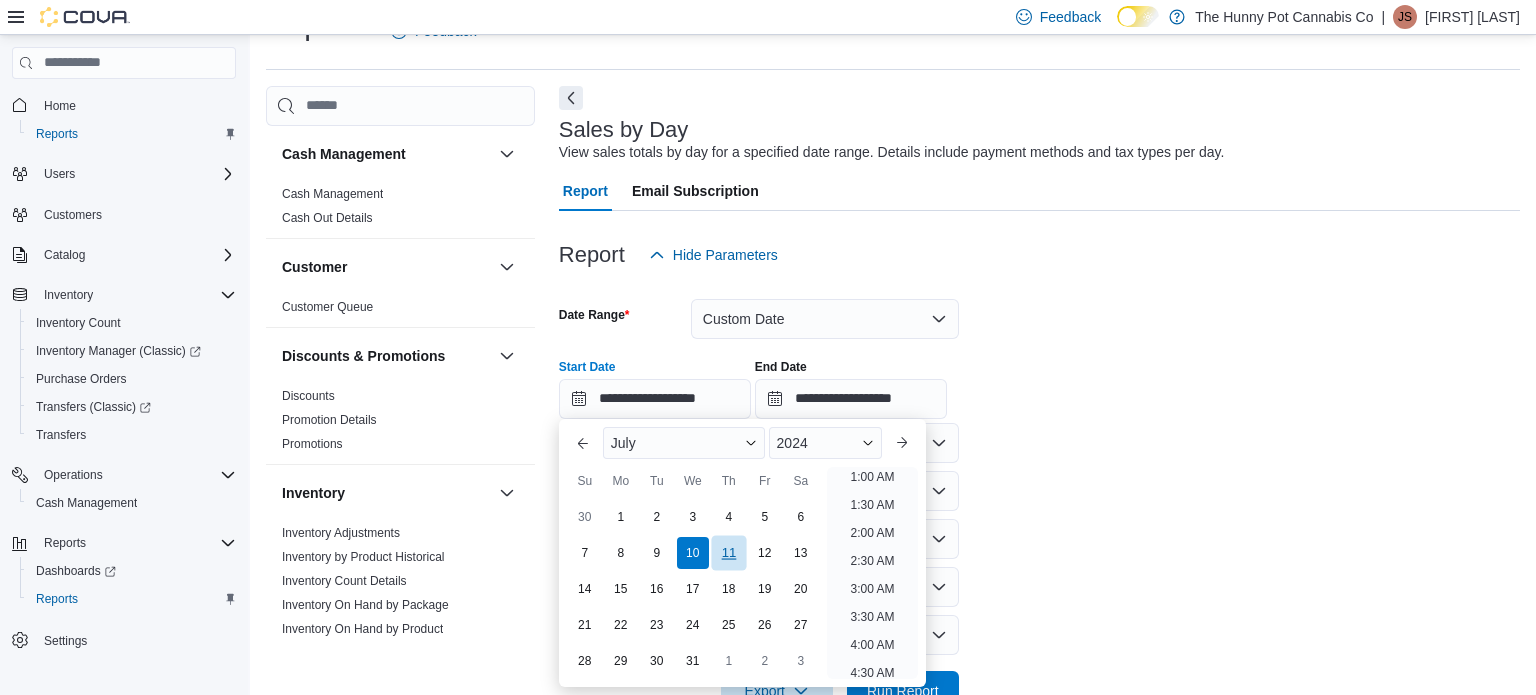 click on "11" at bounding box center (728, 552) 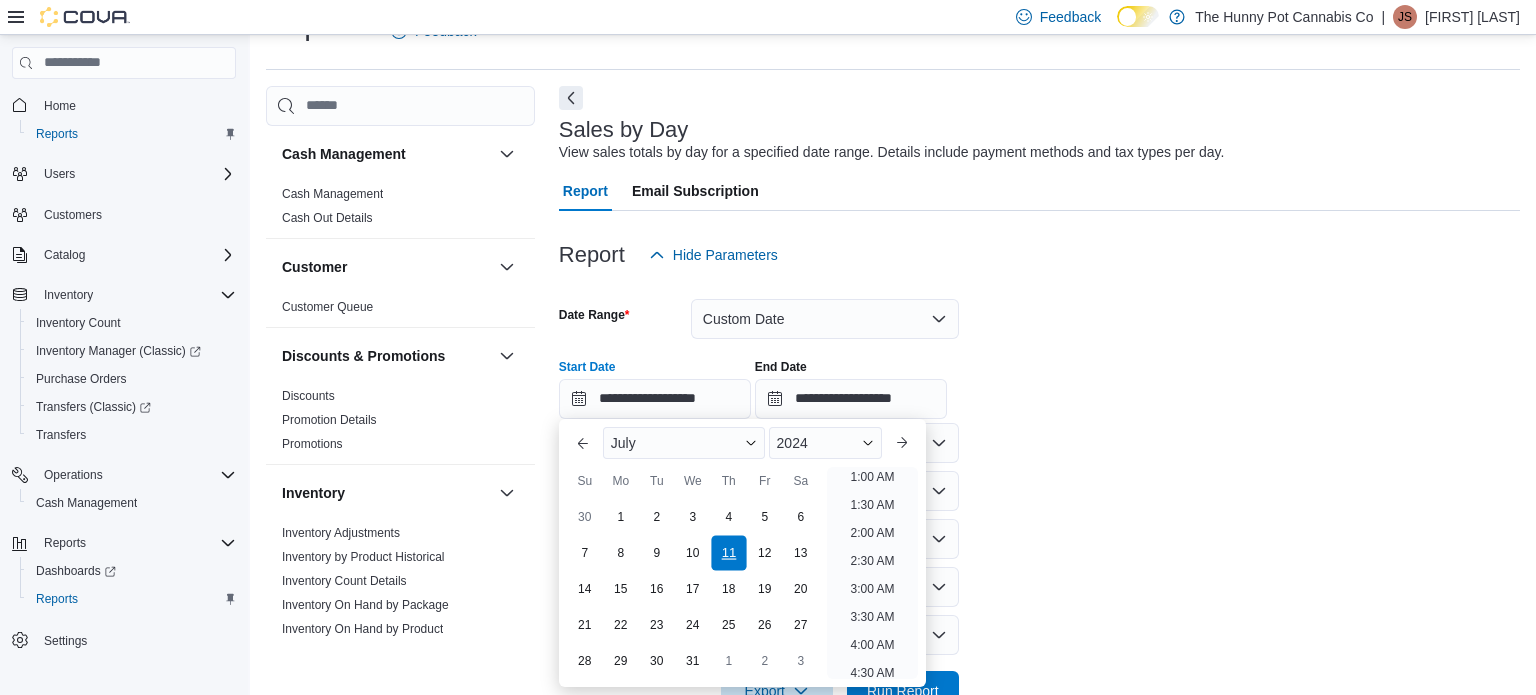 scroll, scrollTop: 4, scrollLeft: 0, axis: vertical 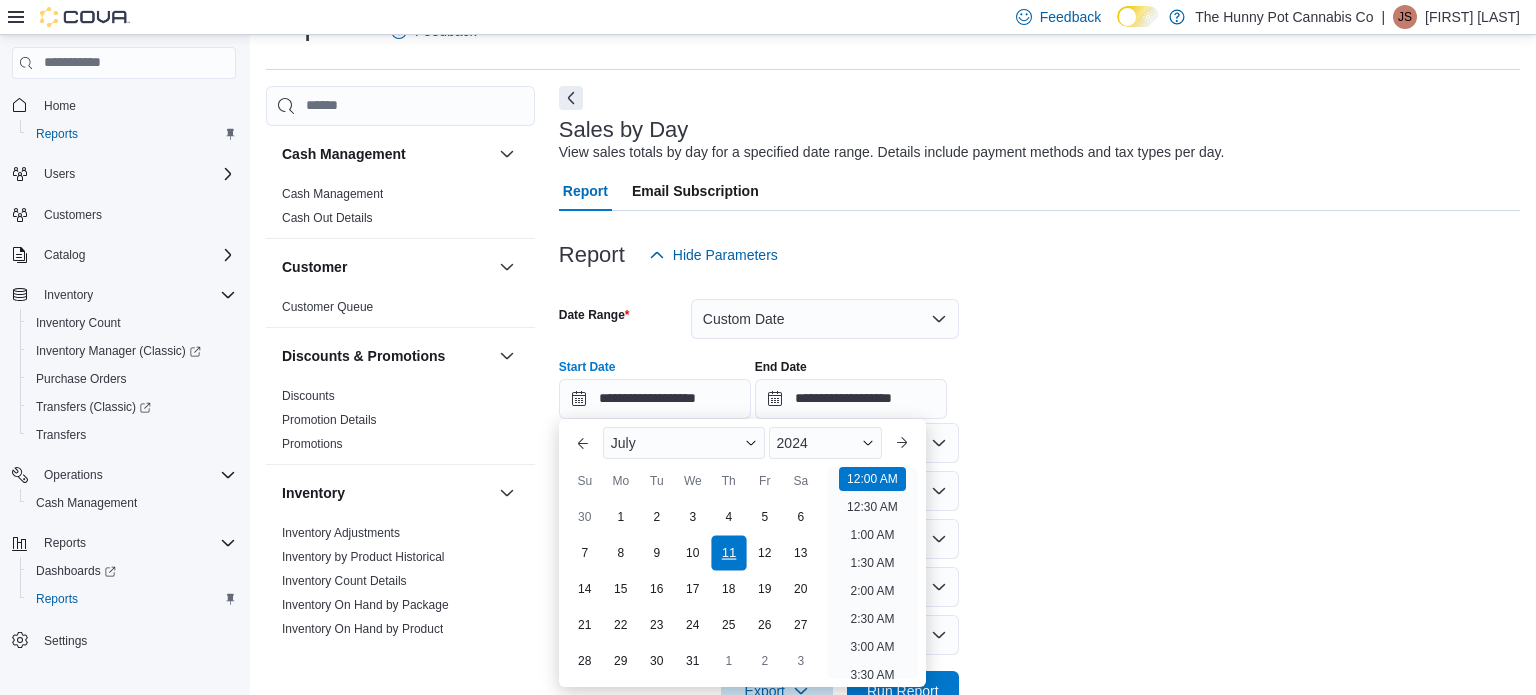 click on "11" at bounding box center (728, 552) 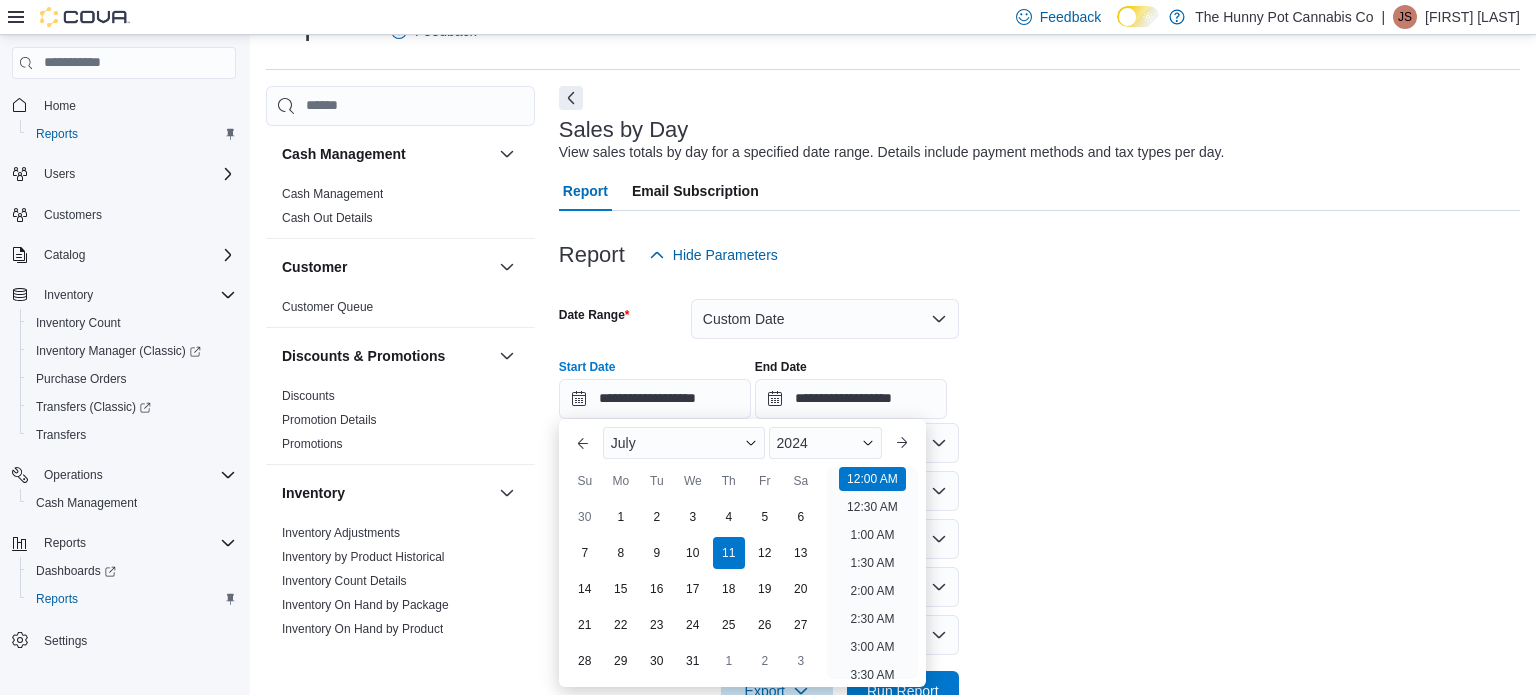 click on "**********" at bounding box center (1039, 493) 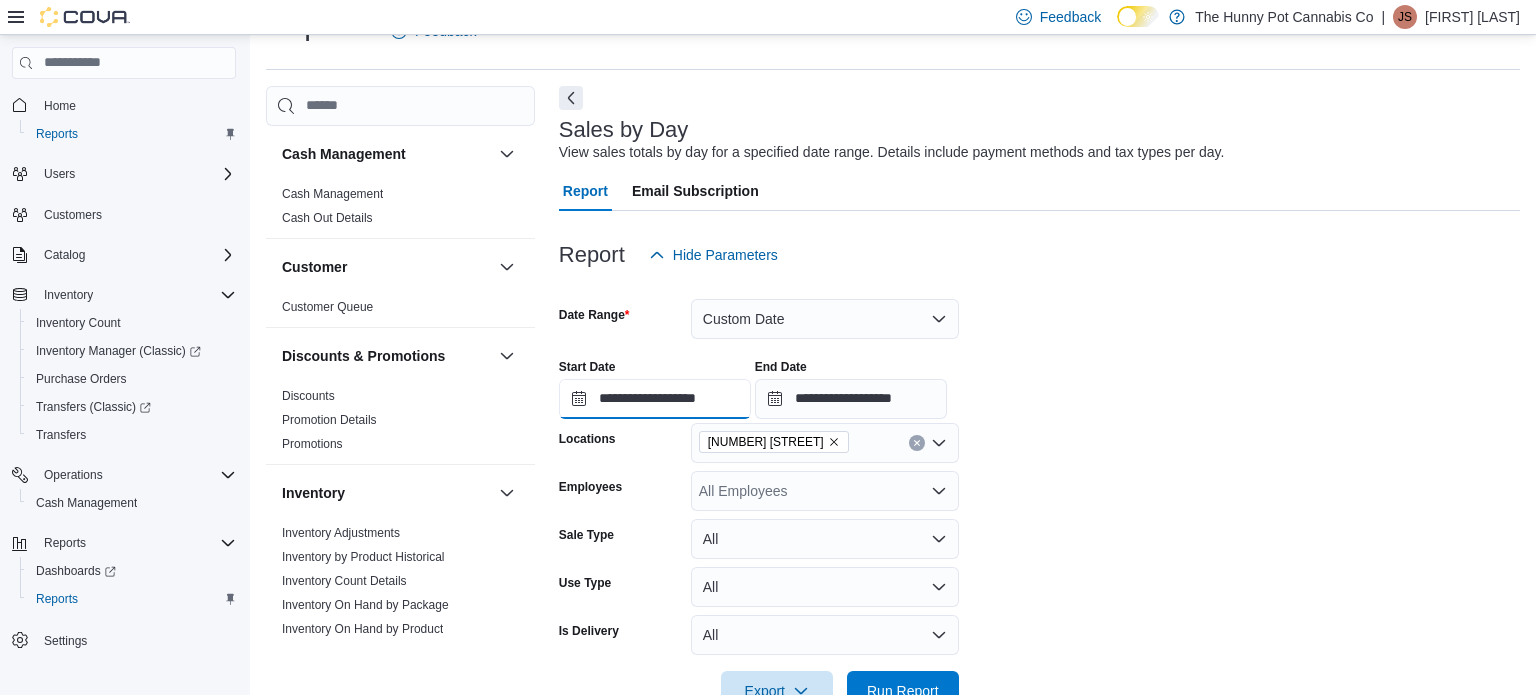 click on "**********" at bounding box center [655, 399] 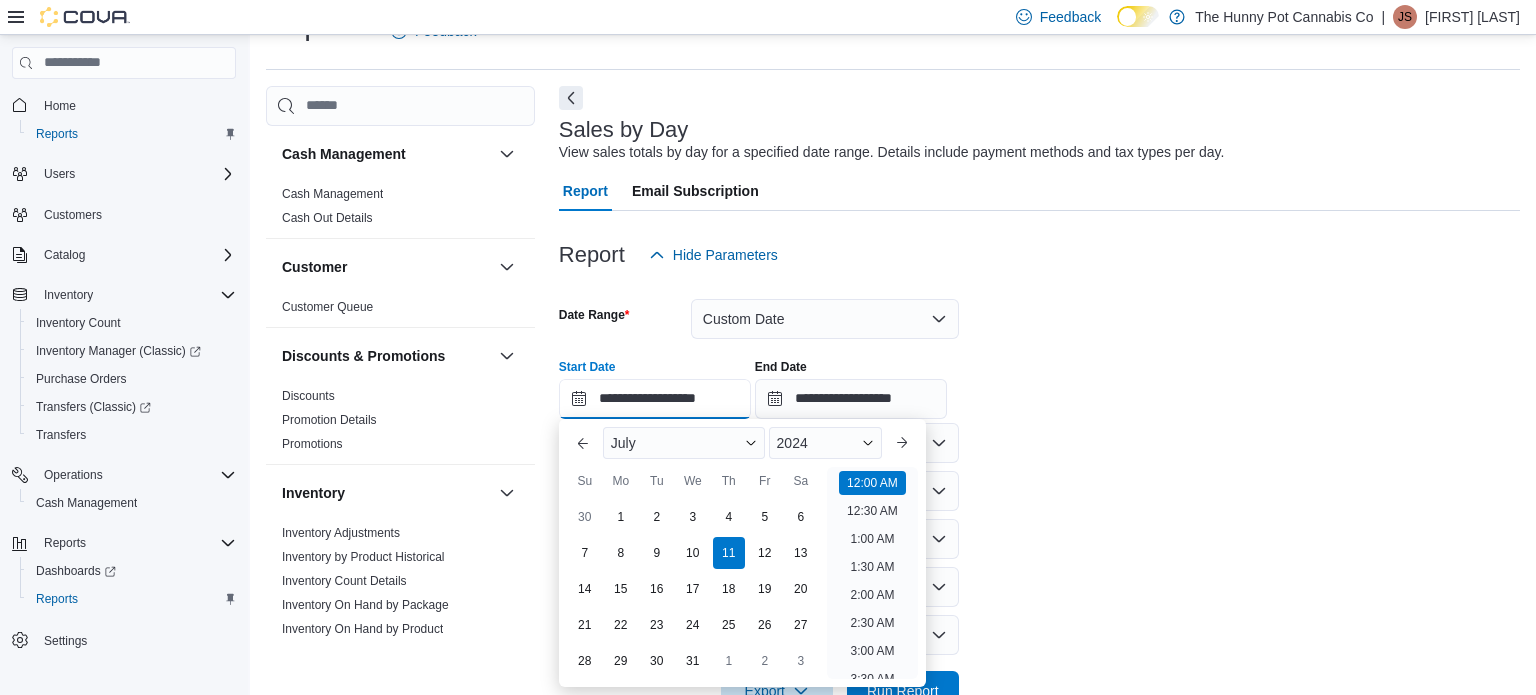scroll, scrollTop: 62, scrollLeft: 0, axis: vertical 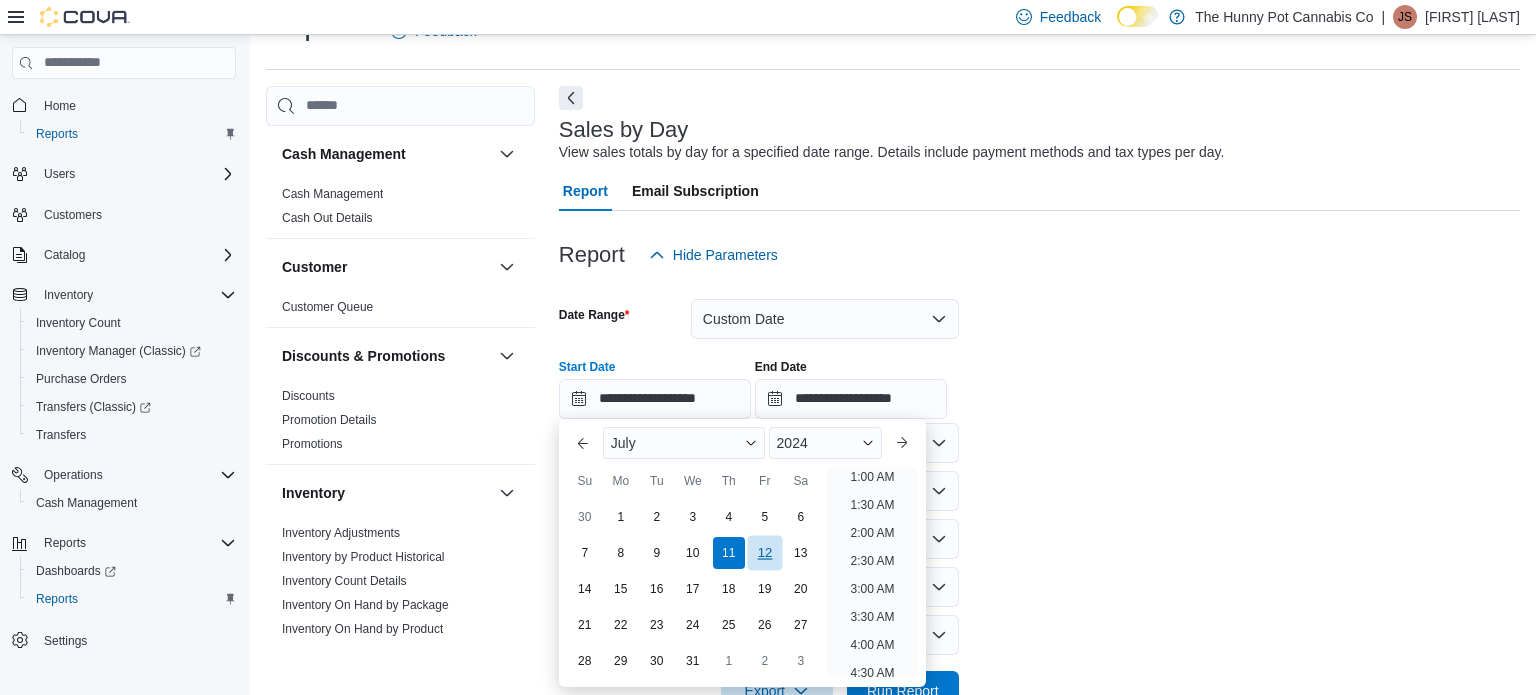 click on "12" at bounding box center [764, 552] 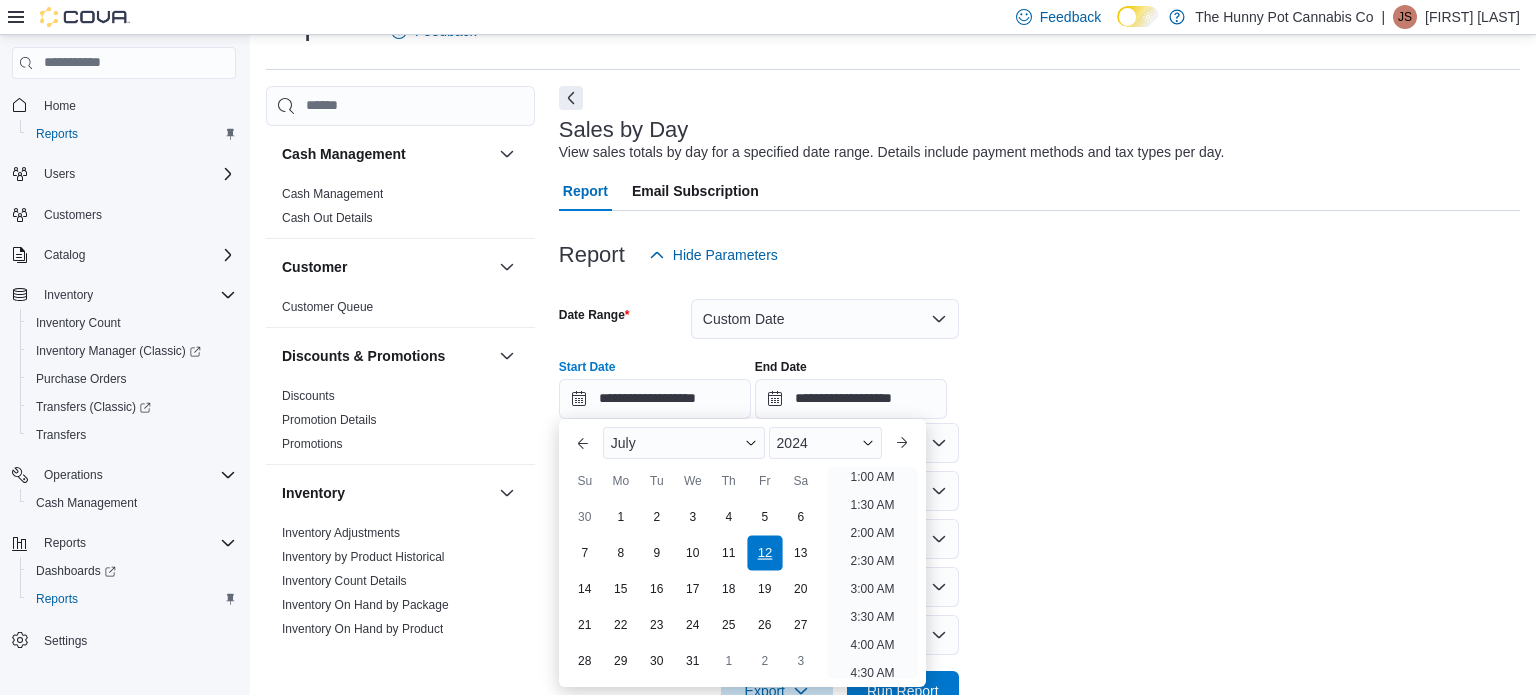 scroll, scrollTop: 4, scrollLeft: 0, axis: vertical 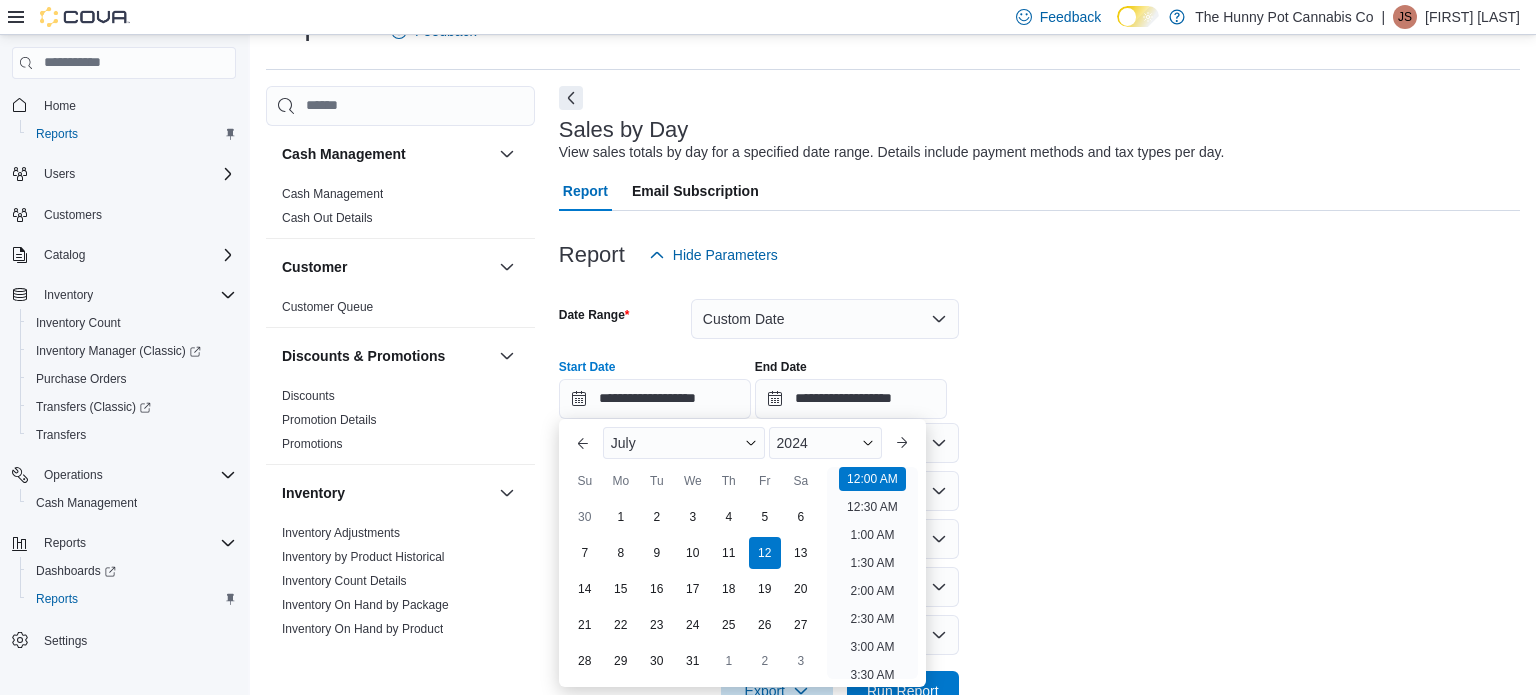 click on "**********" at bounding box center [1039, 493] 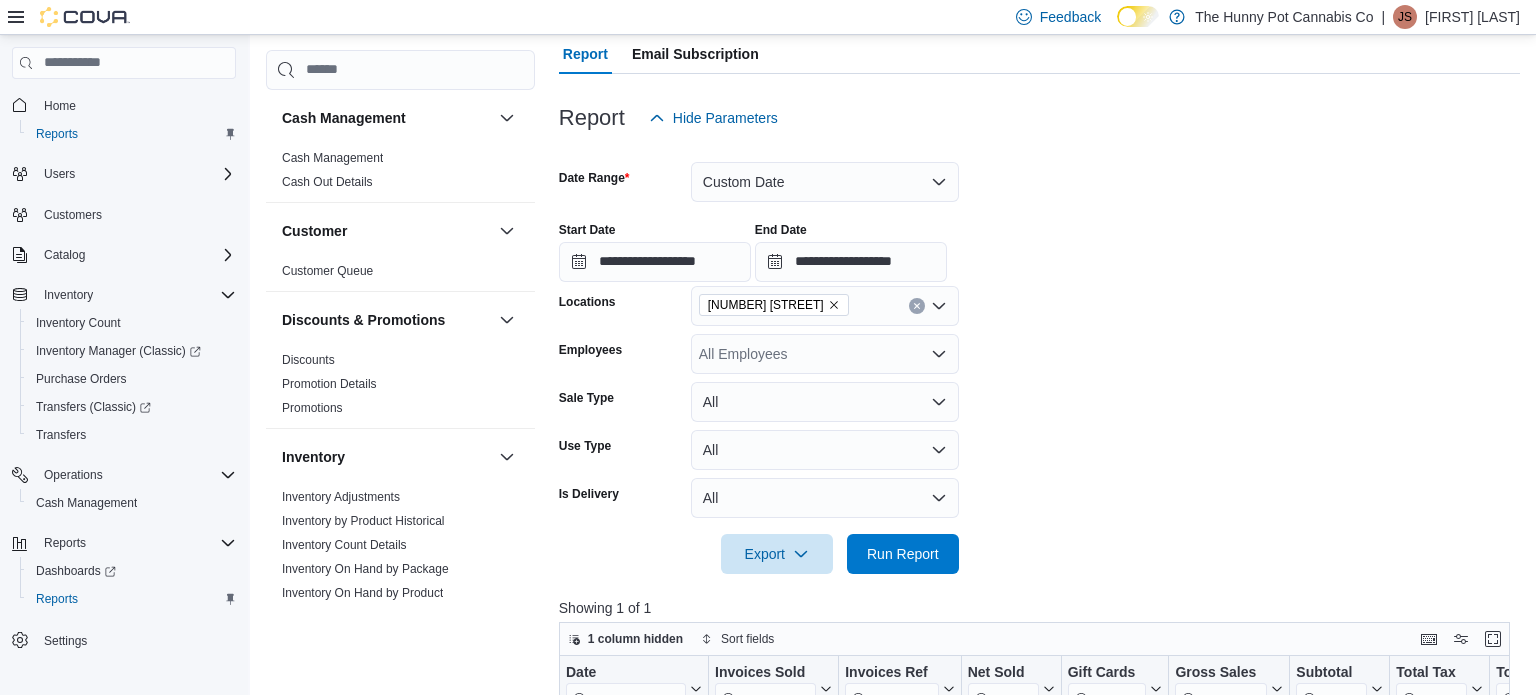 scroll, scrollTop: 184, scrollLeft: 0, axis: vertical 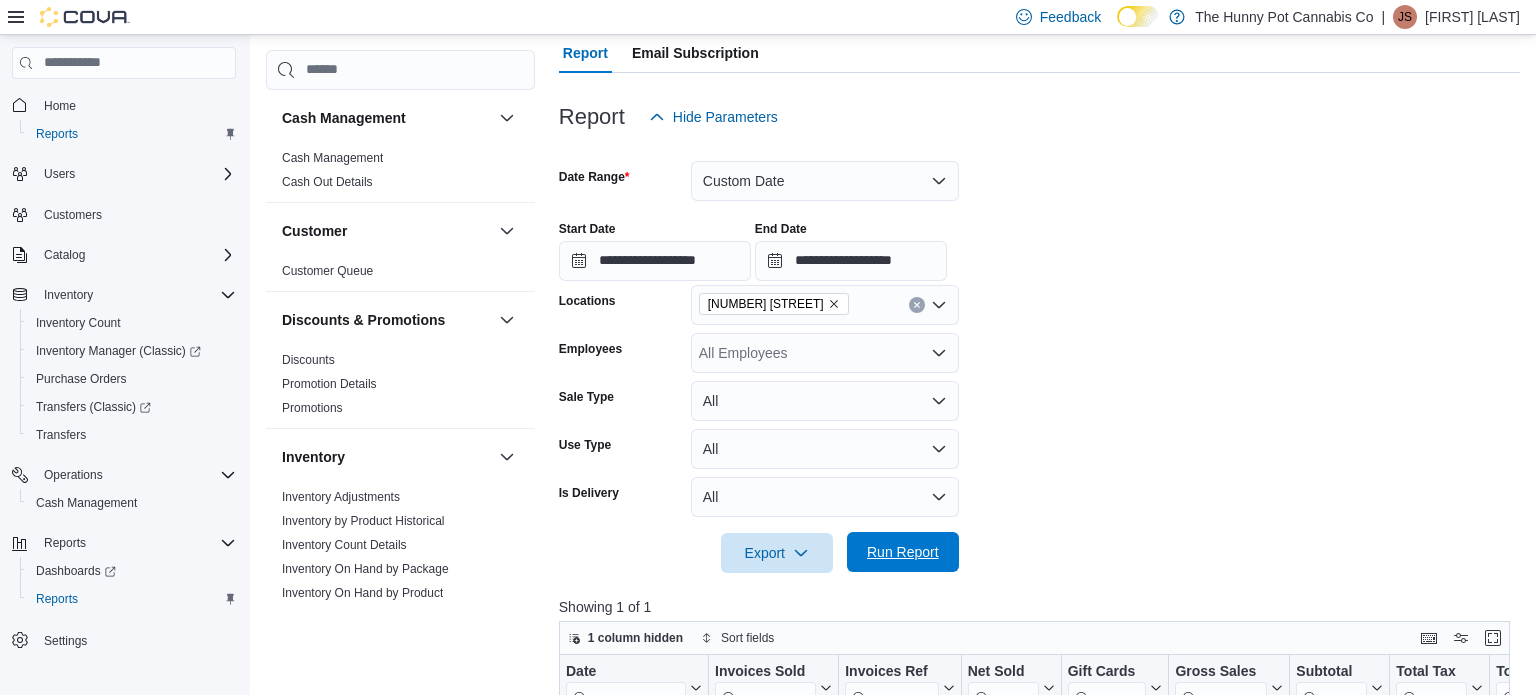 click on "Run Report" at bounding box center [903, 552] 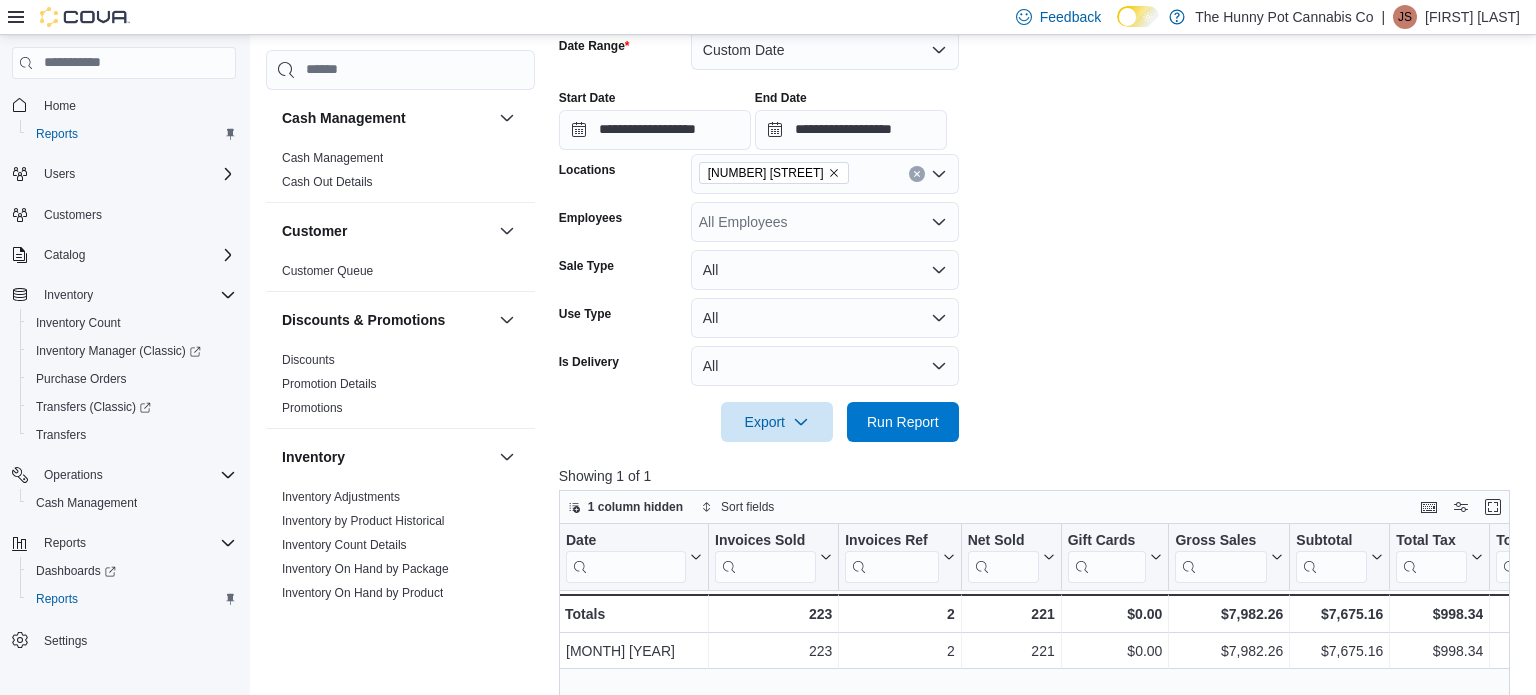 scroll, scrollTop: 316, scrollLeft: 0, axis: vertical 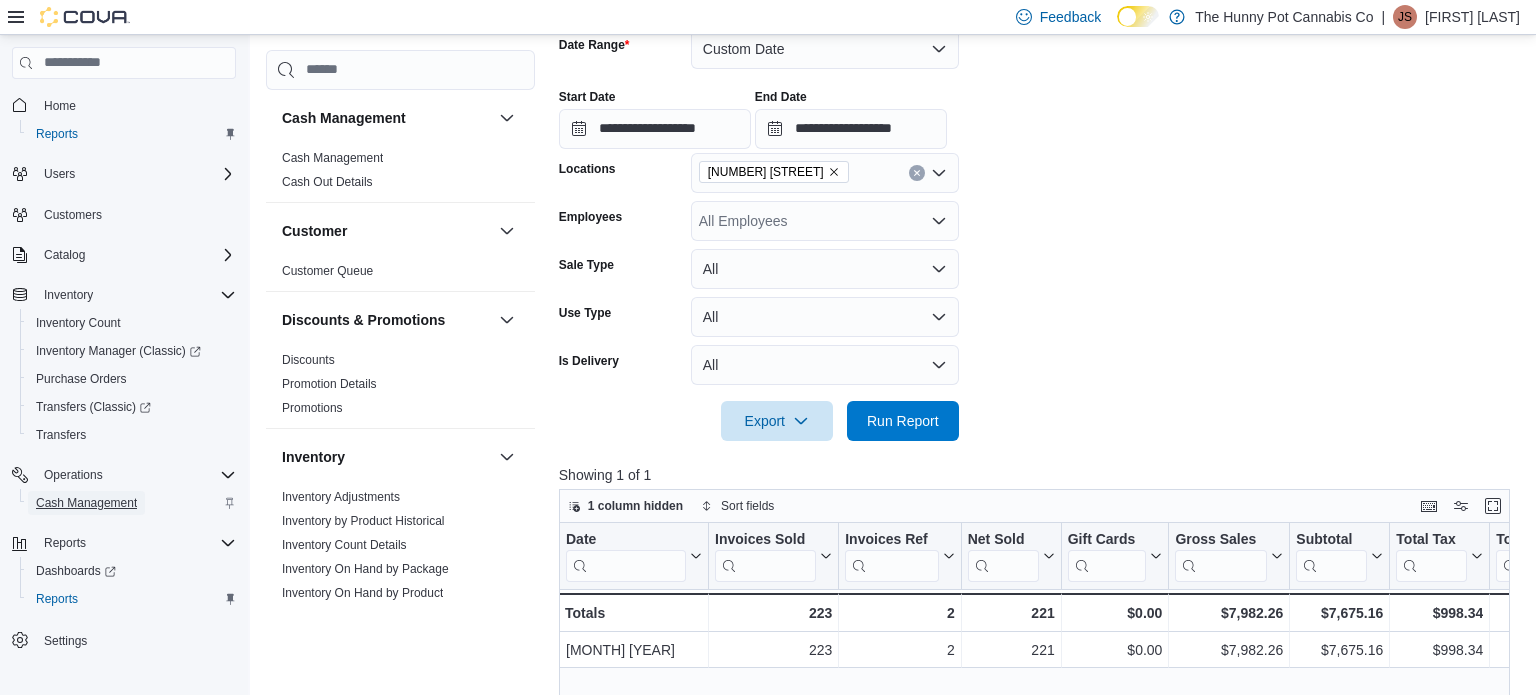click on "Cash Management" at bounding box center [86, 503] 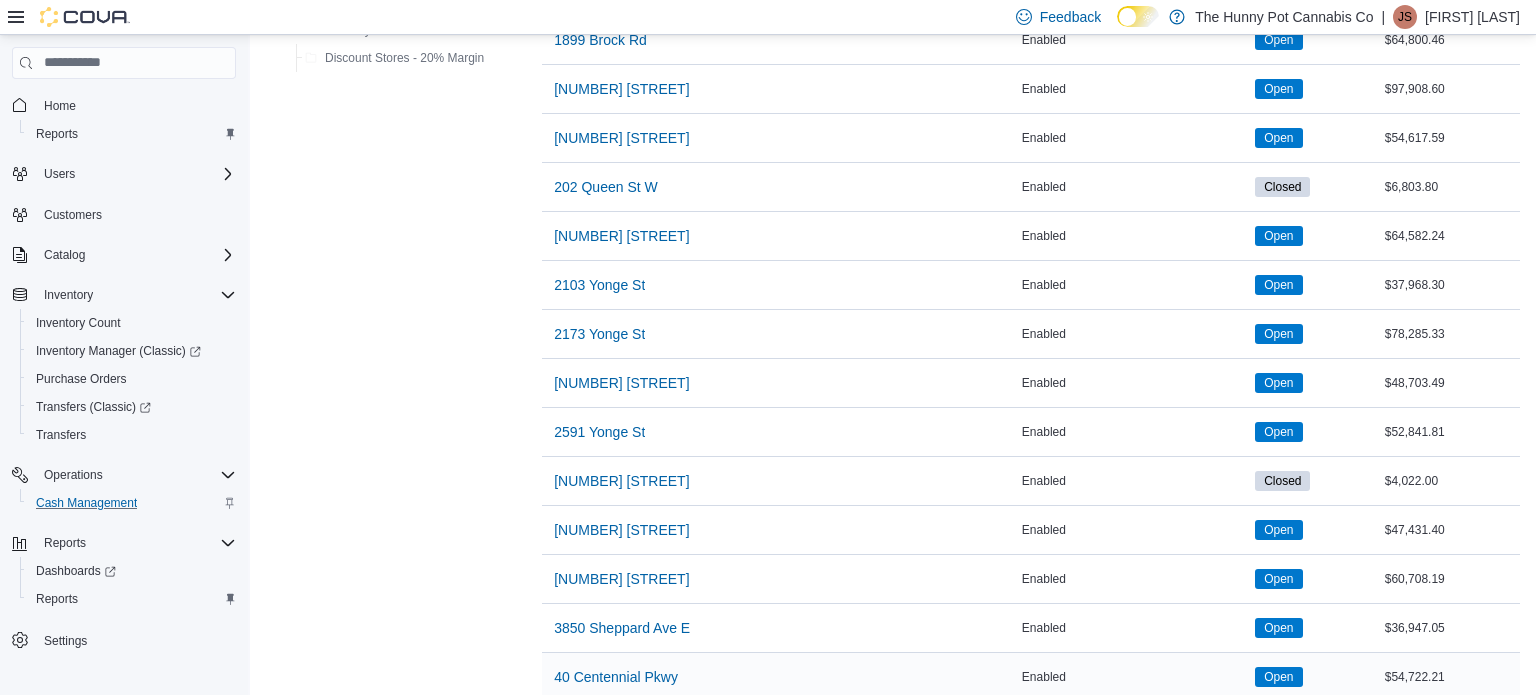 scroll, scrollTop: 828, scrollLeft: 0, axis: vertical 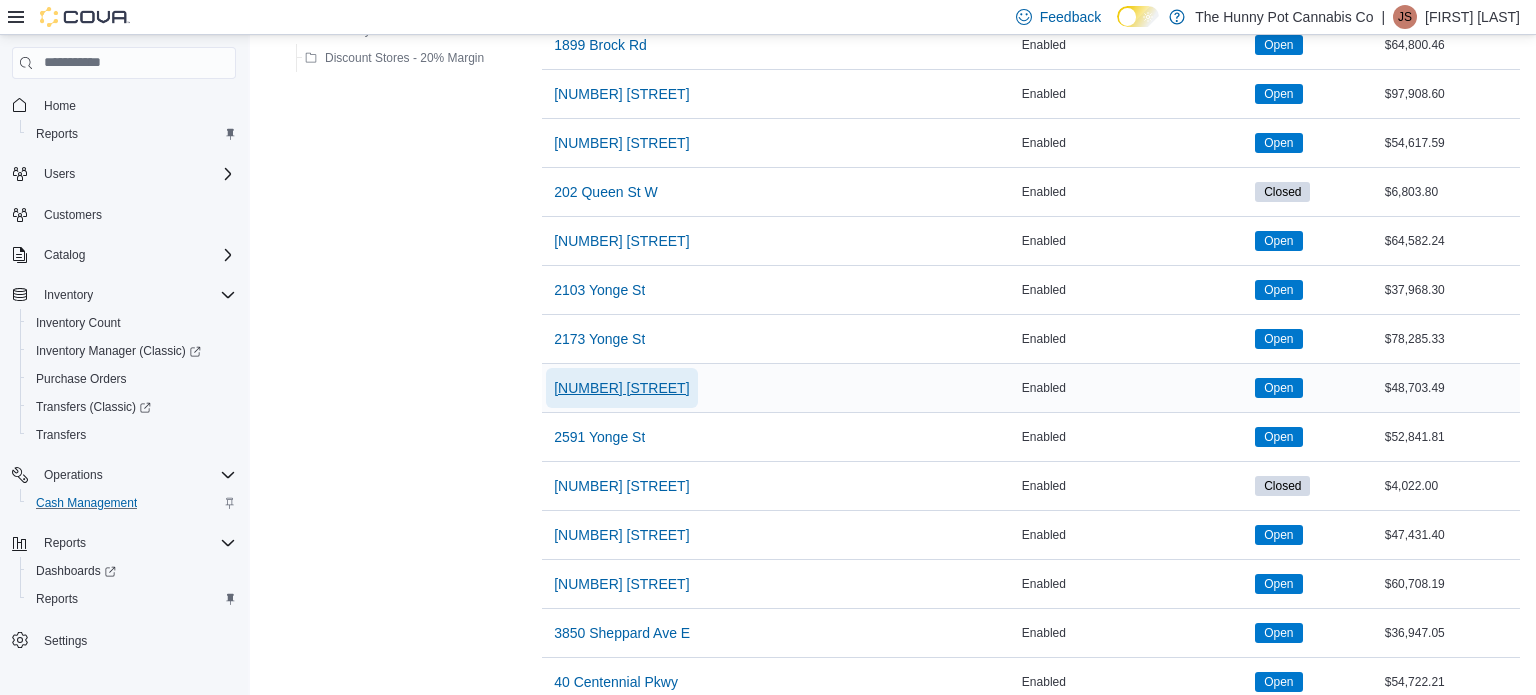 click on "[NUMBER] [STREET]" at bounding box center (621, 388) 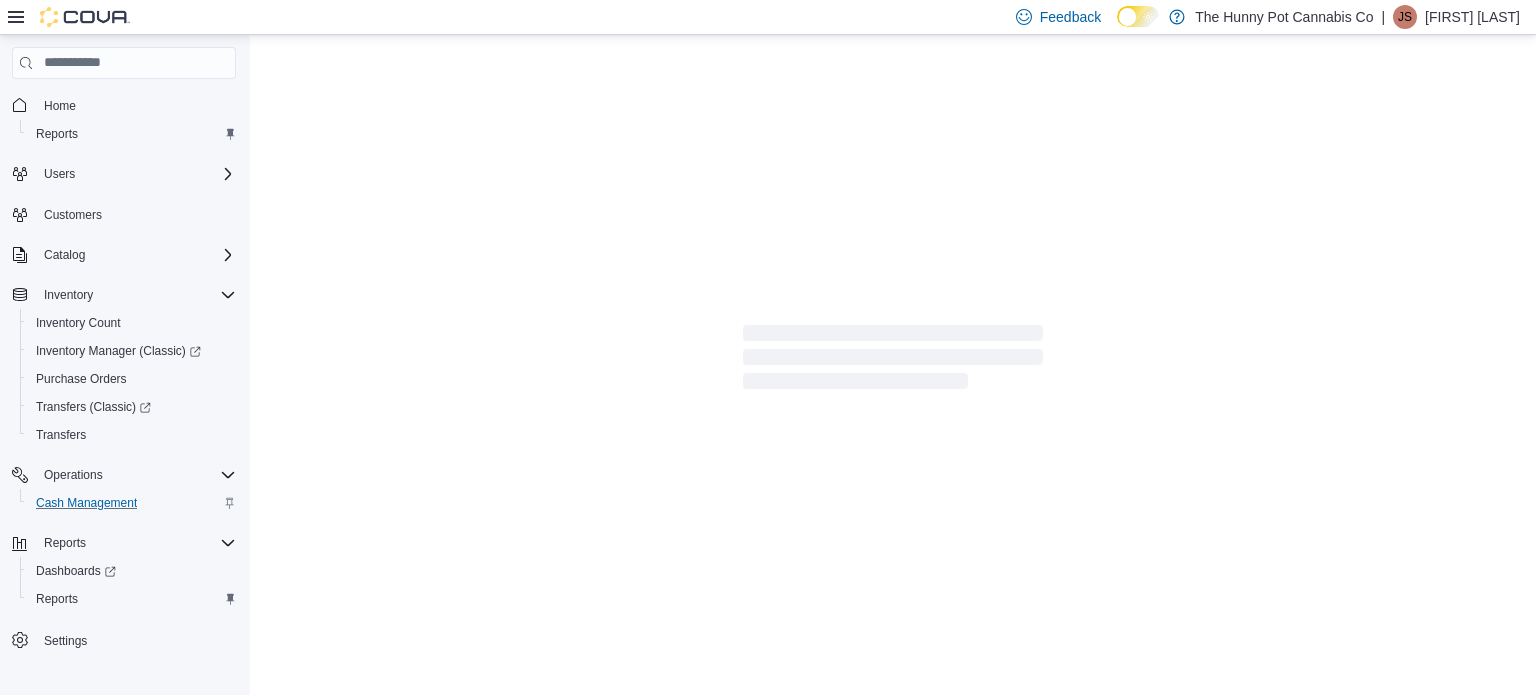 scroll, scrollTop: 0, scrollLeft: 0, axis: both 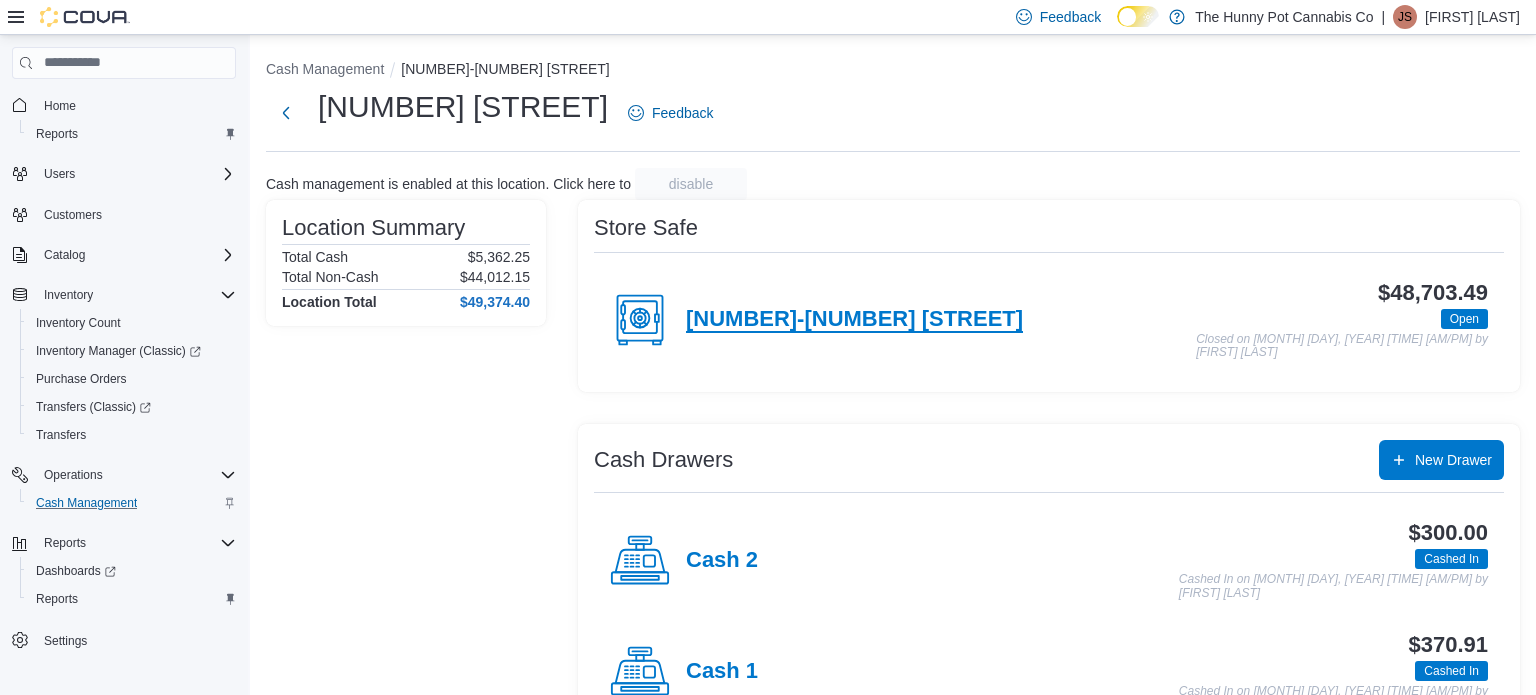 click on "[NUMBER]-[NUMBER] [STREET]" at bounding box center [854, 320] 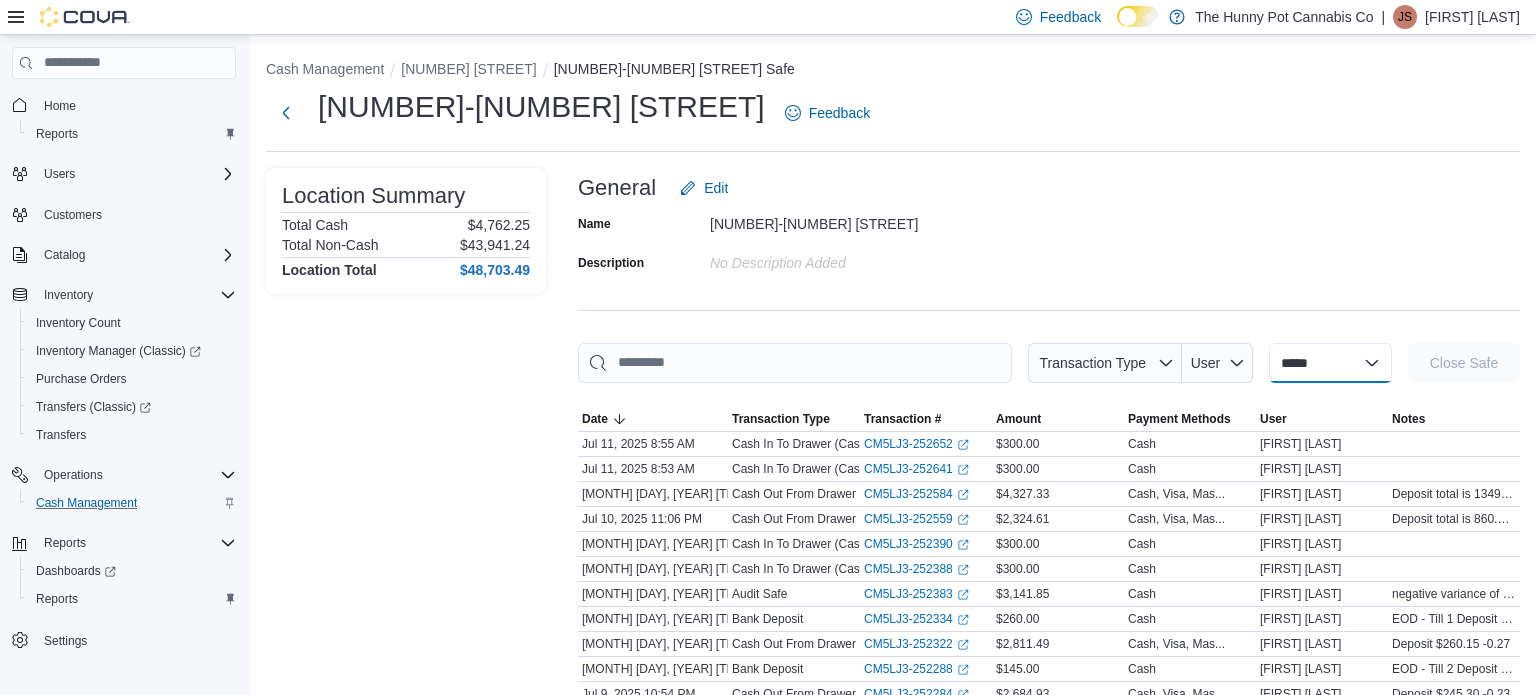 click on "**********" at bounding box center [1330, 363] 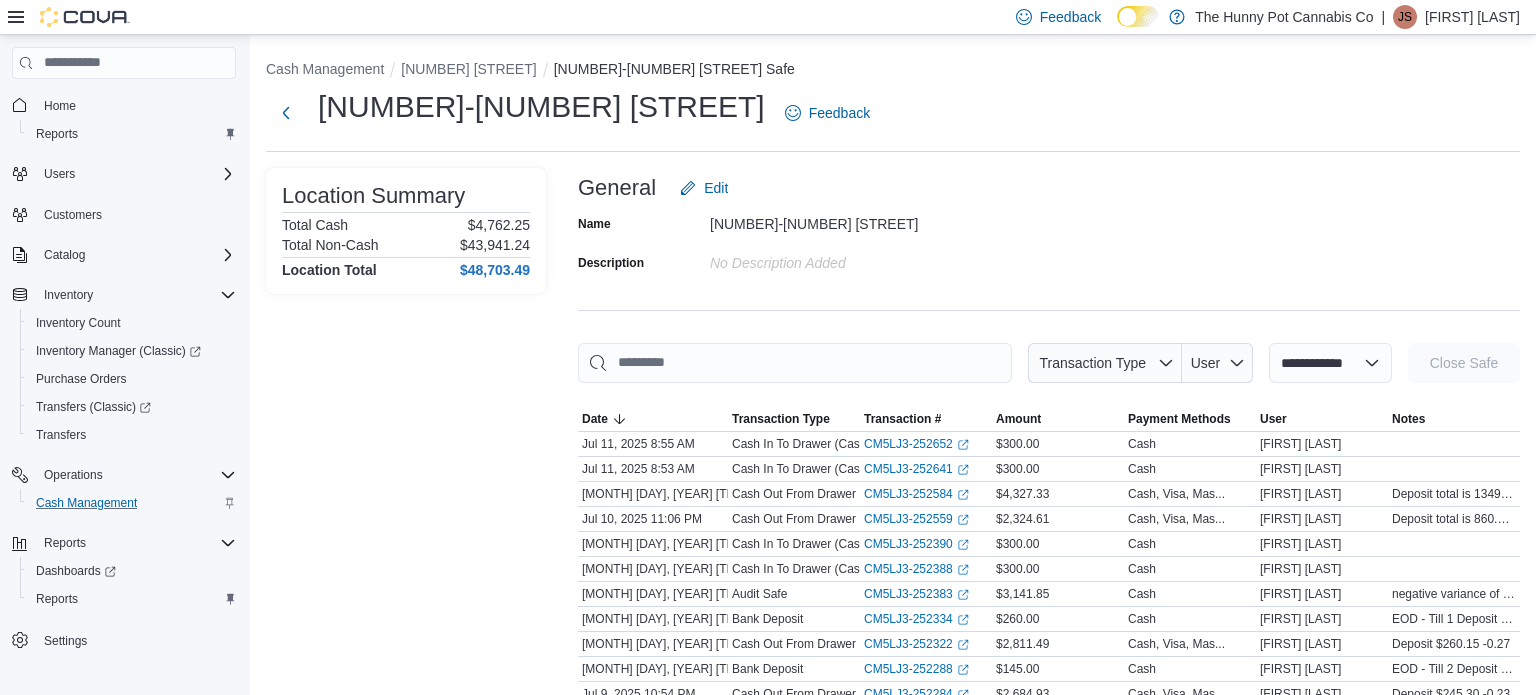 click on "**********" at bounding box center [1330, 363] 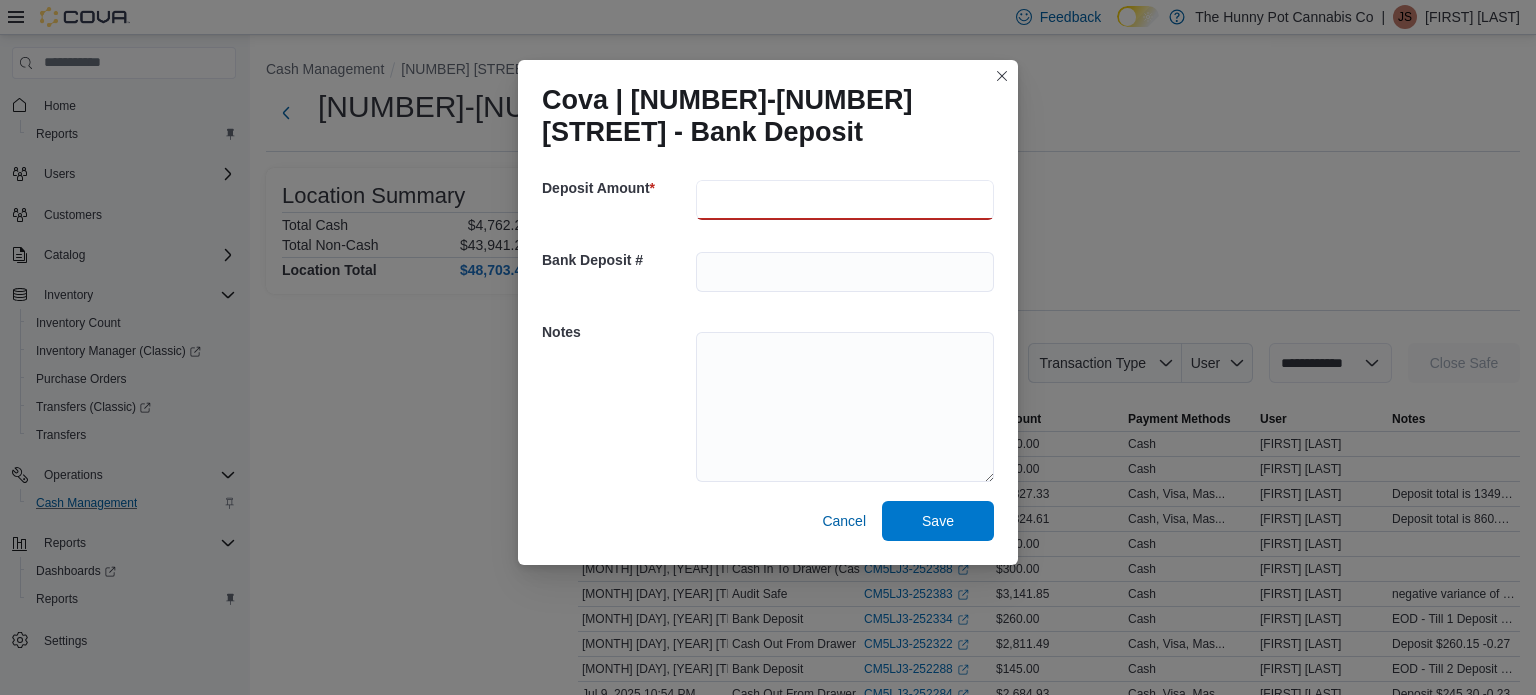 click at bounding box center [845, 200] 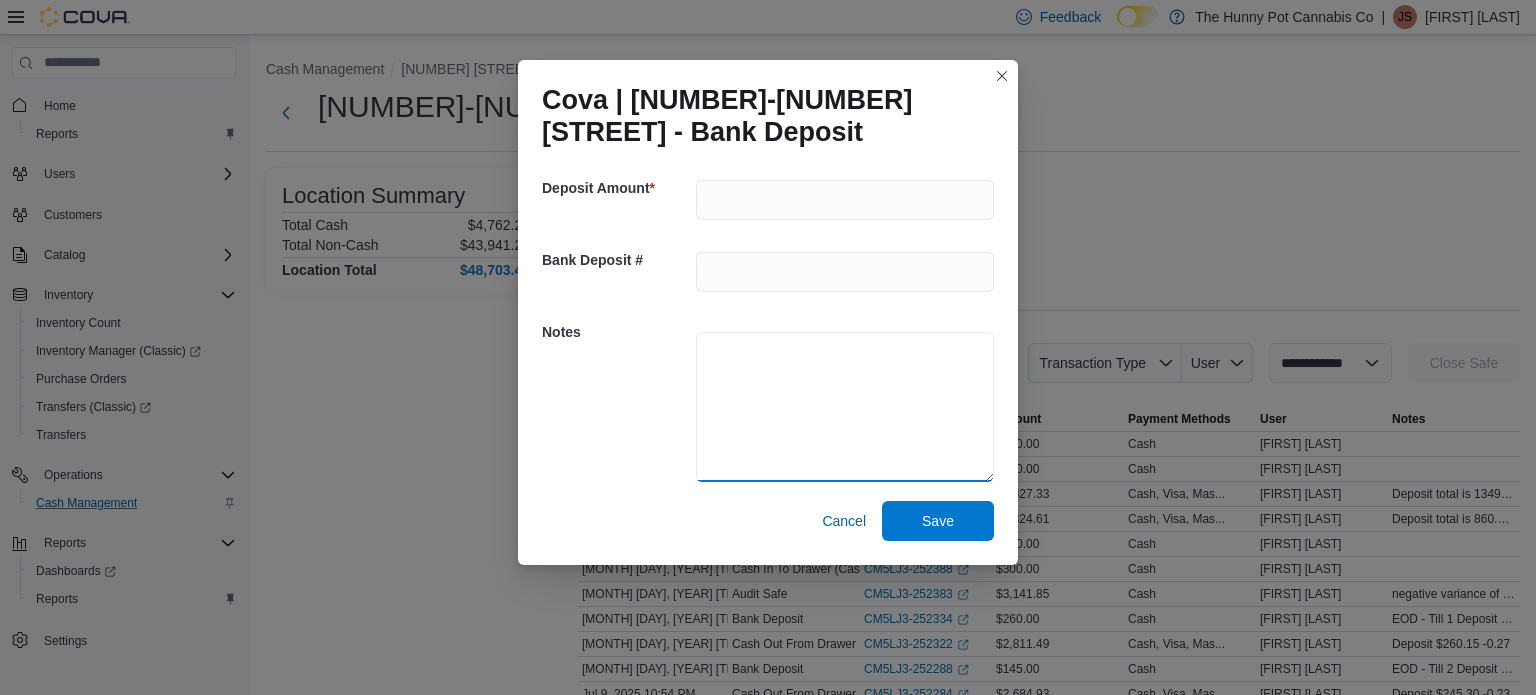 click at bounding box center [845, 407] 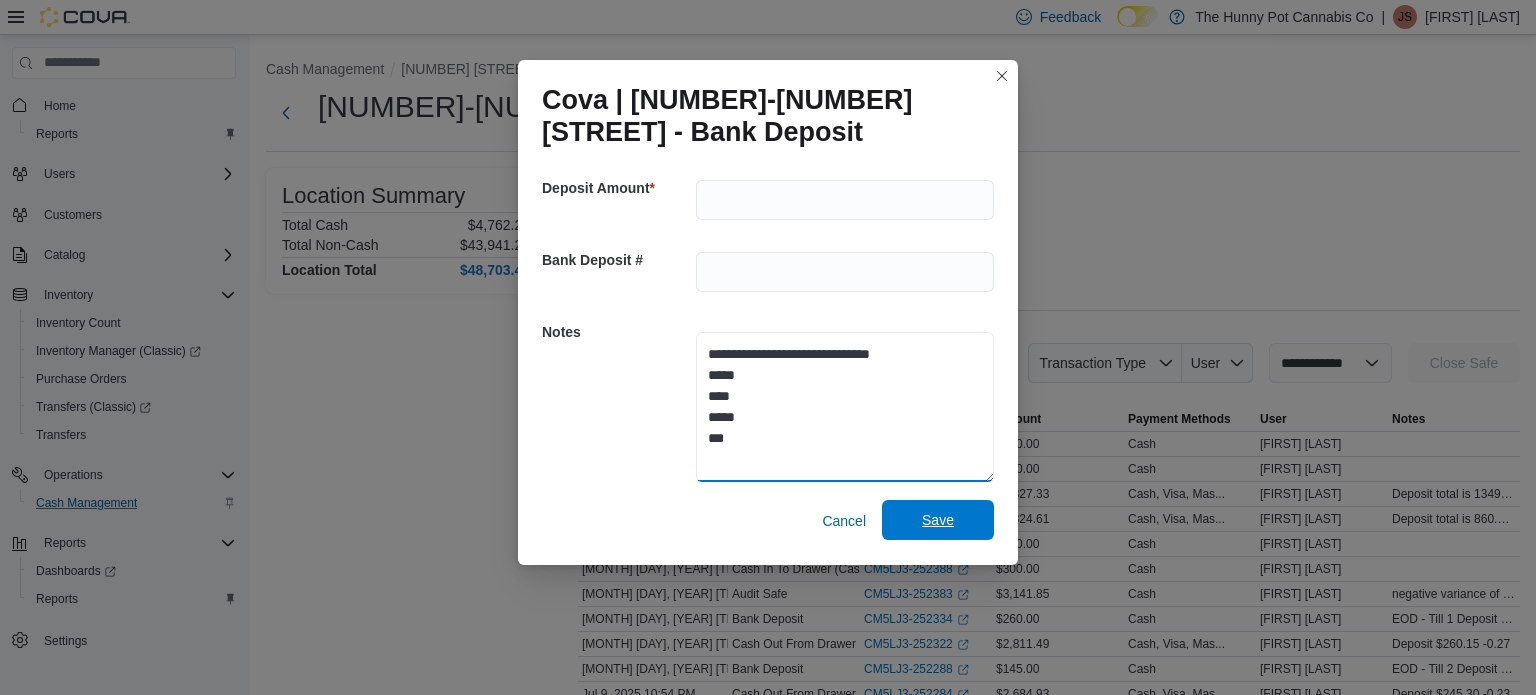 type on "**********" 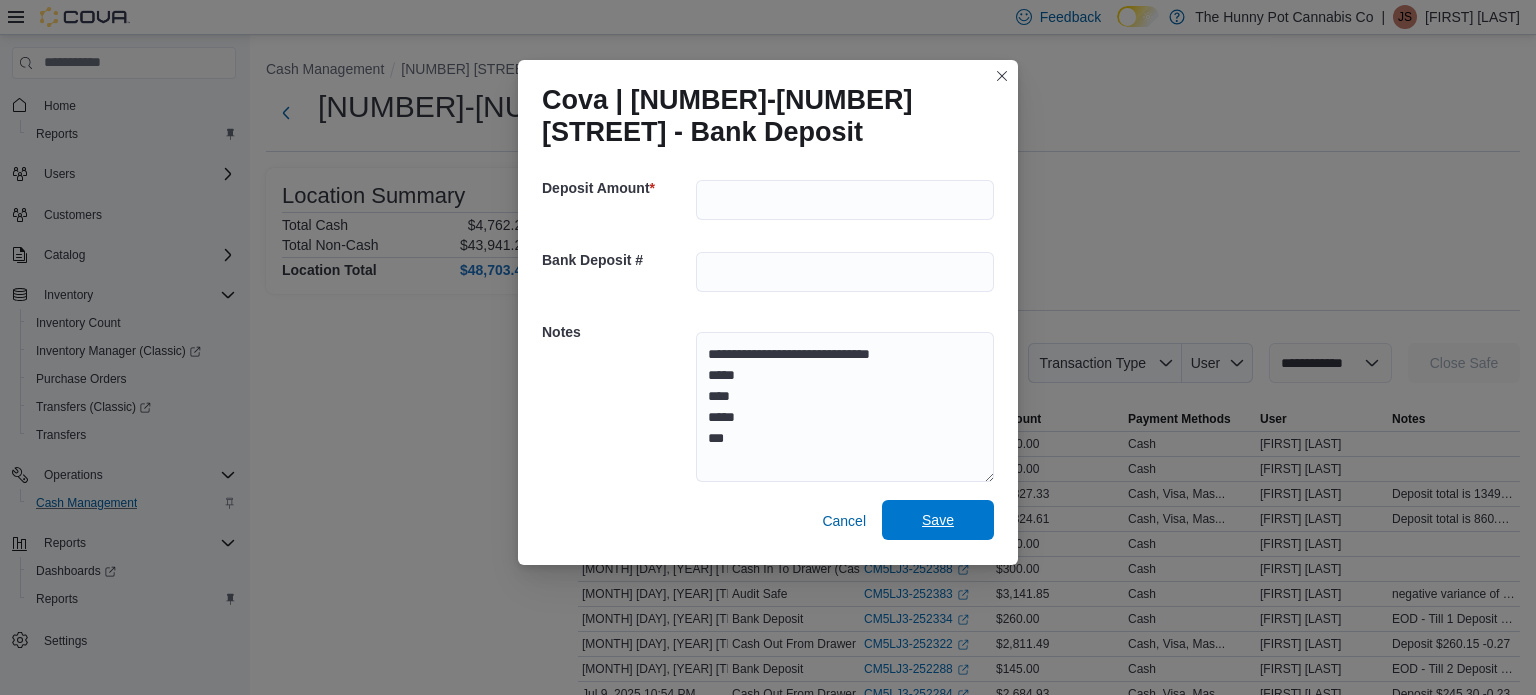 click on "Save" at bounding box center [938, 520] 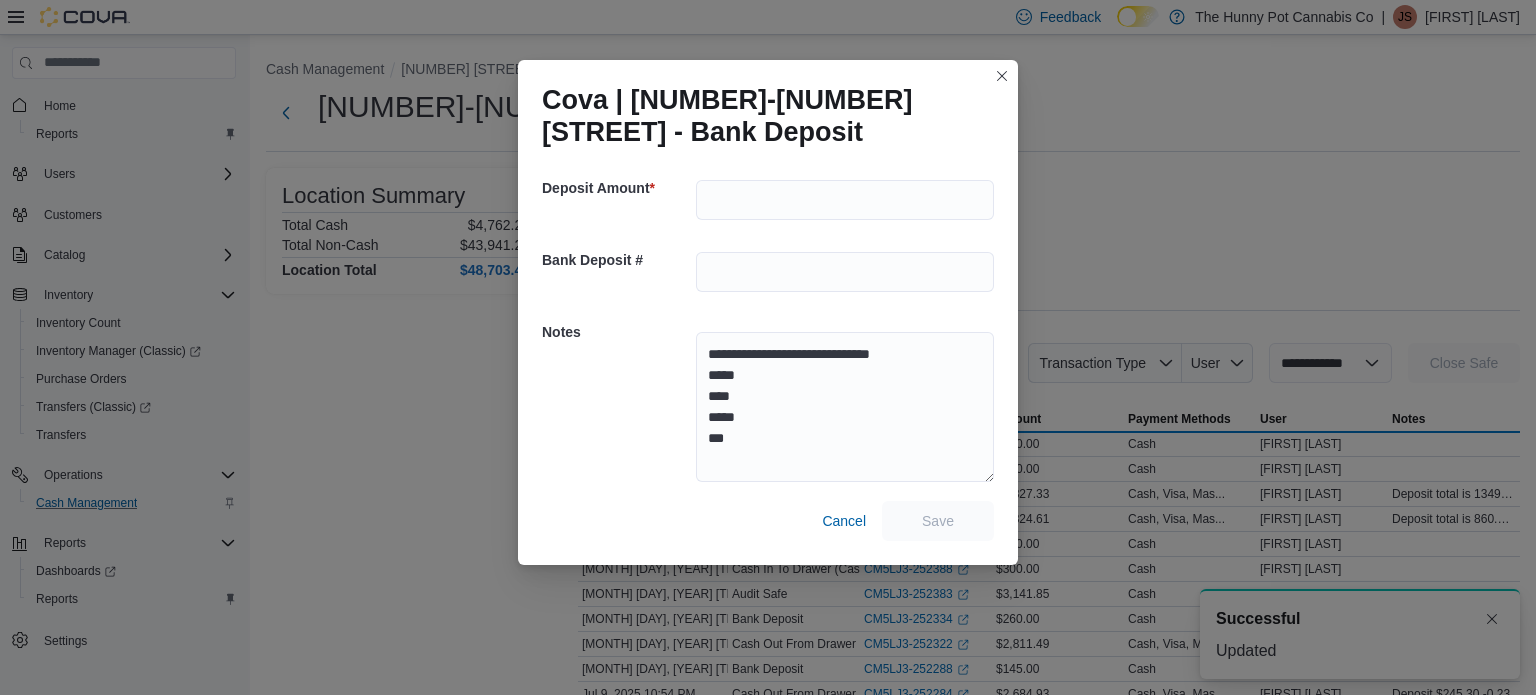 scroll, scrollTop: 0, scrollLeft: 0, axis: both 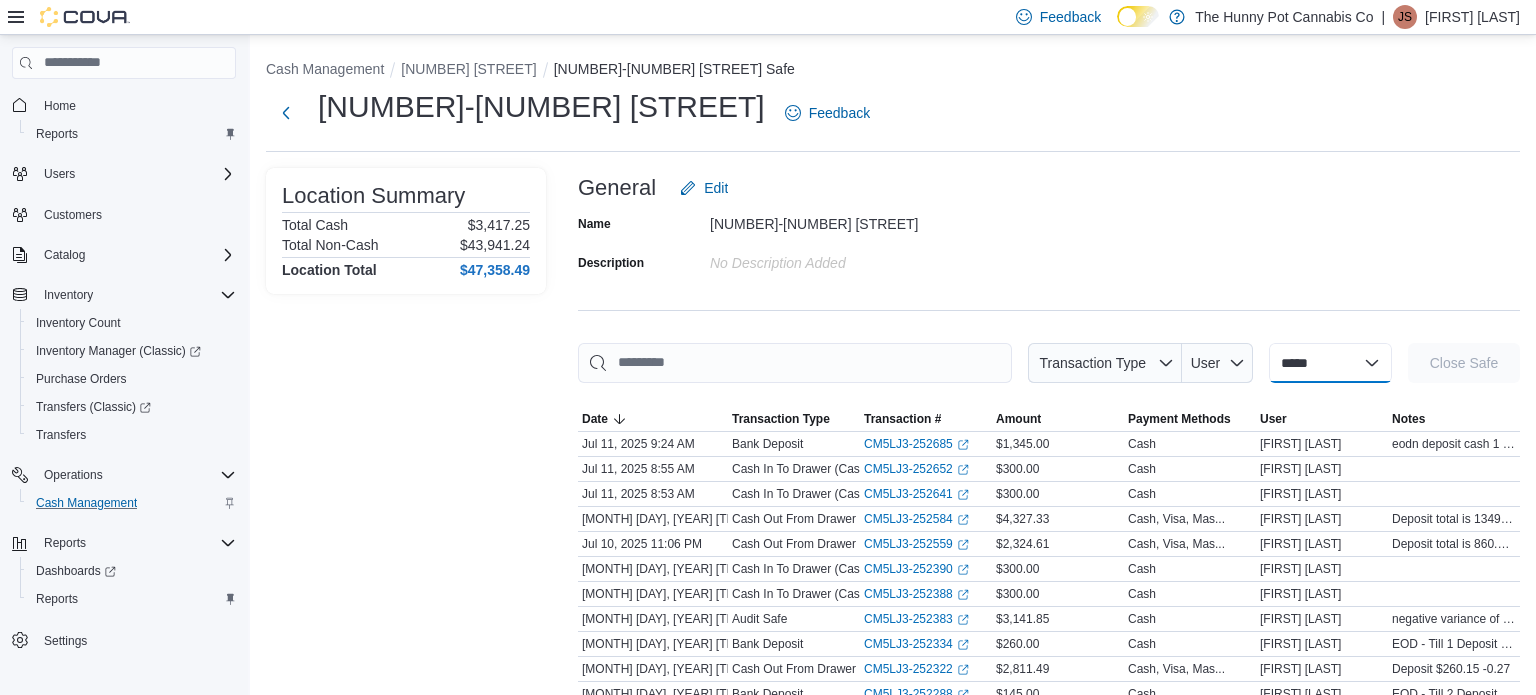 click on "**********" at bounding box center (1330, 363) 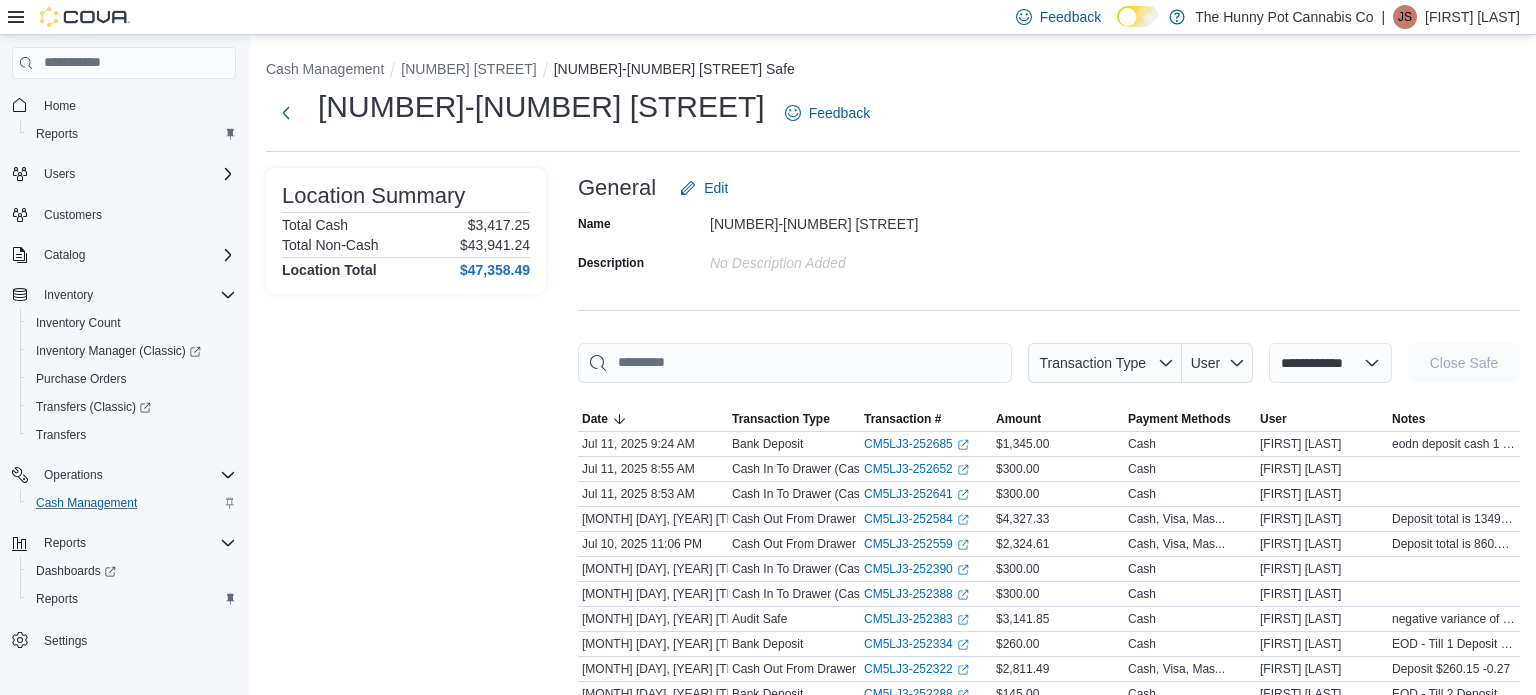 click on "**********" at bounding box center [1330, 363] 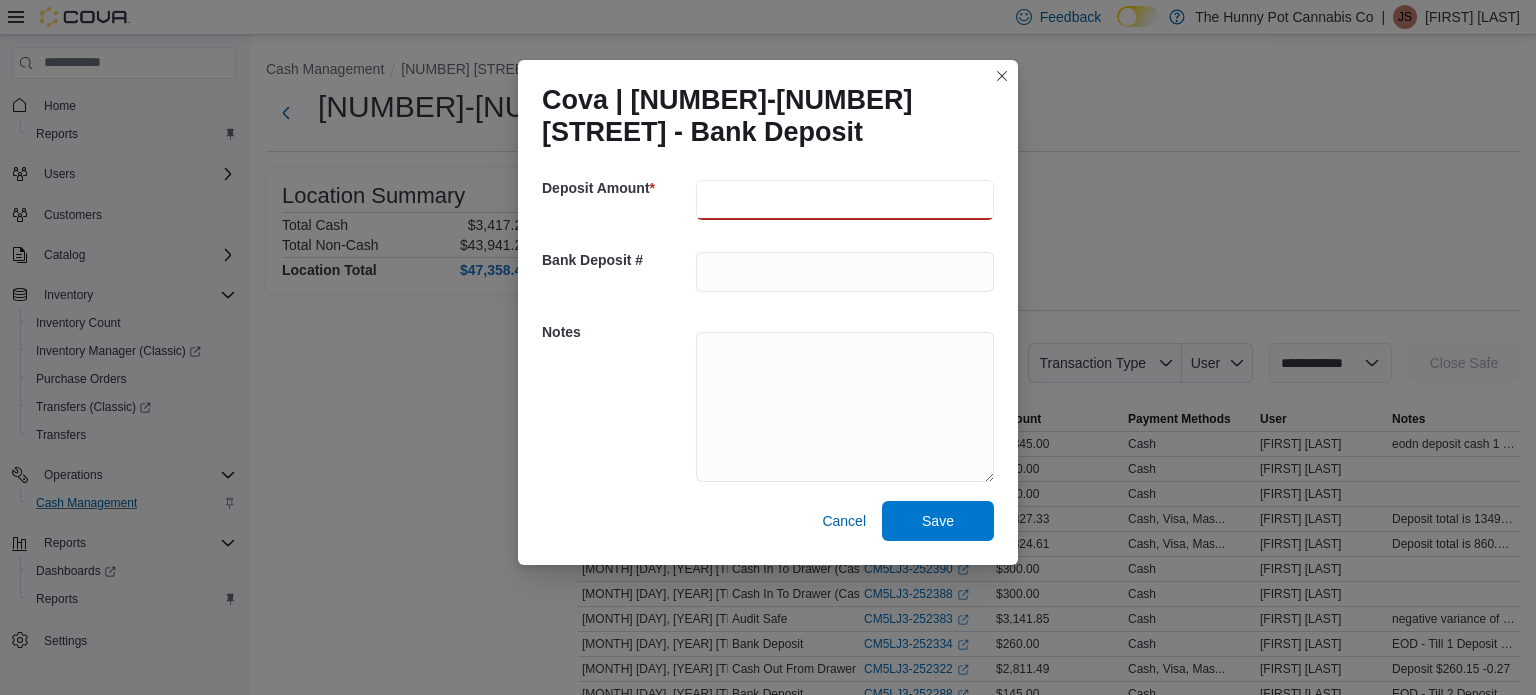 click at bounding box center [845, 200] 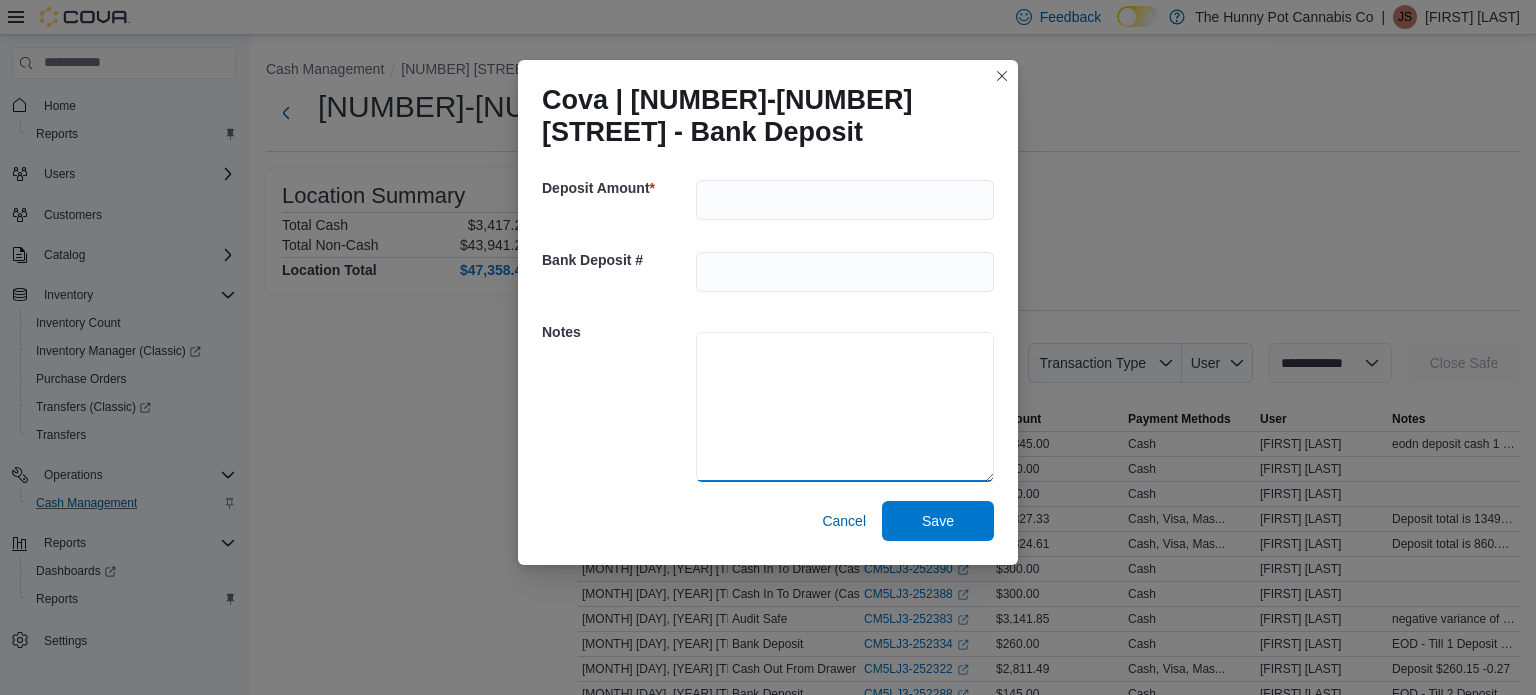 click at bounding box center (845, 407) 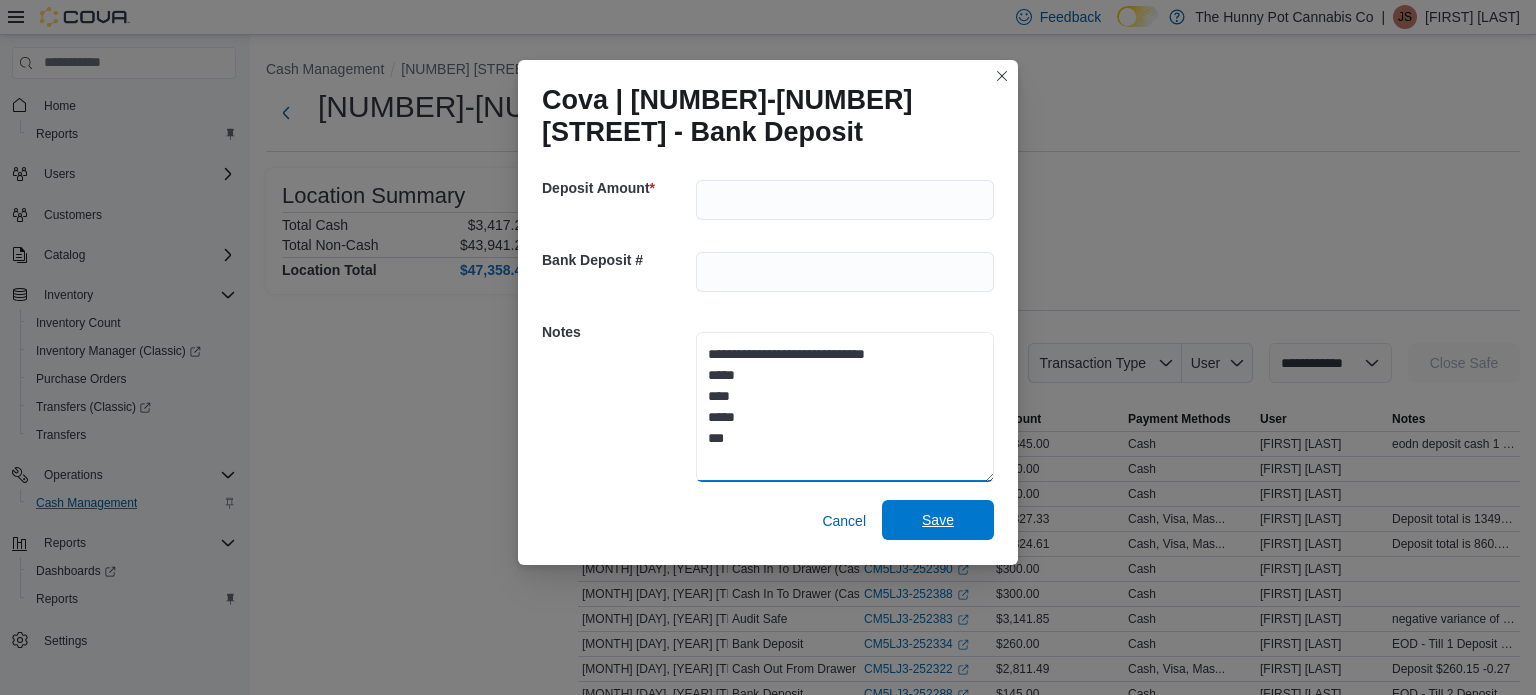 type on "**********" 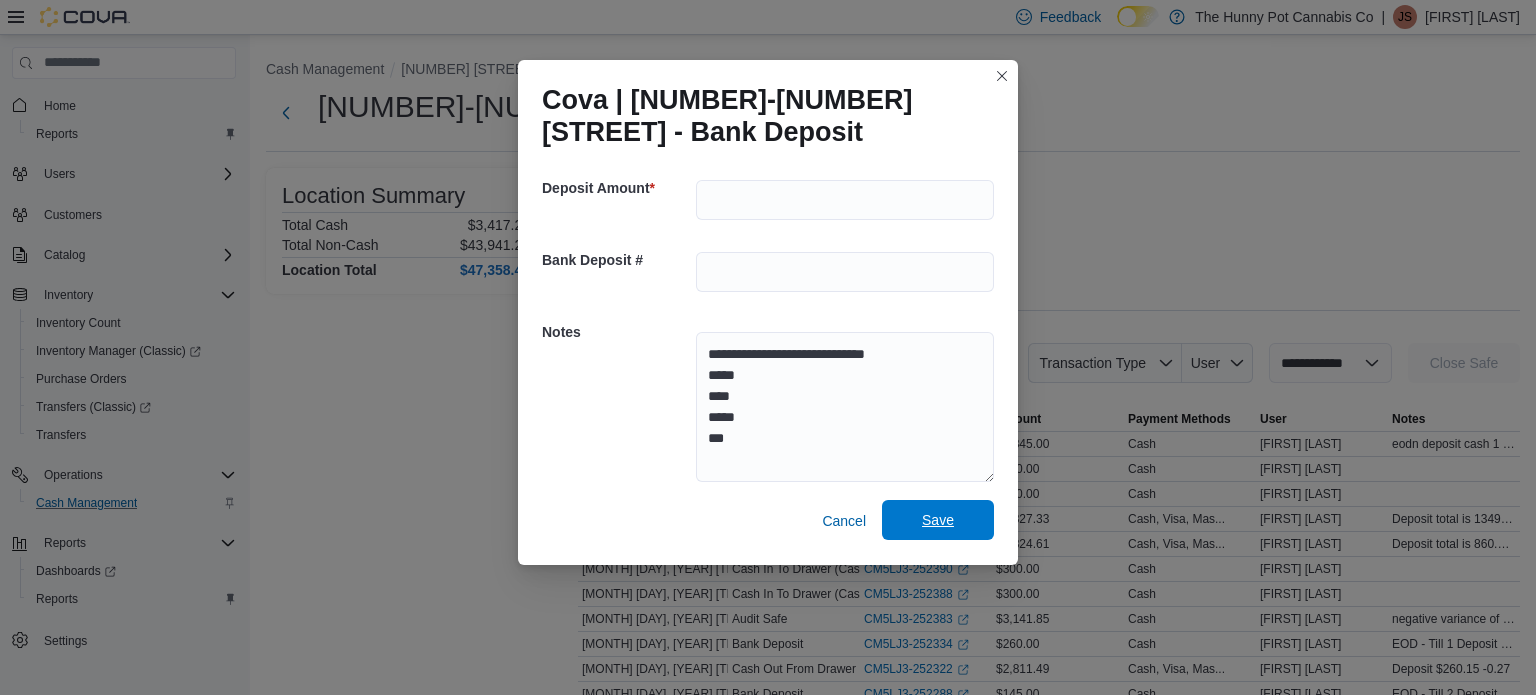 click on "Save" at bounding box center [938, 520] 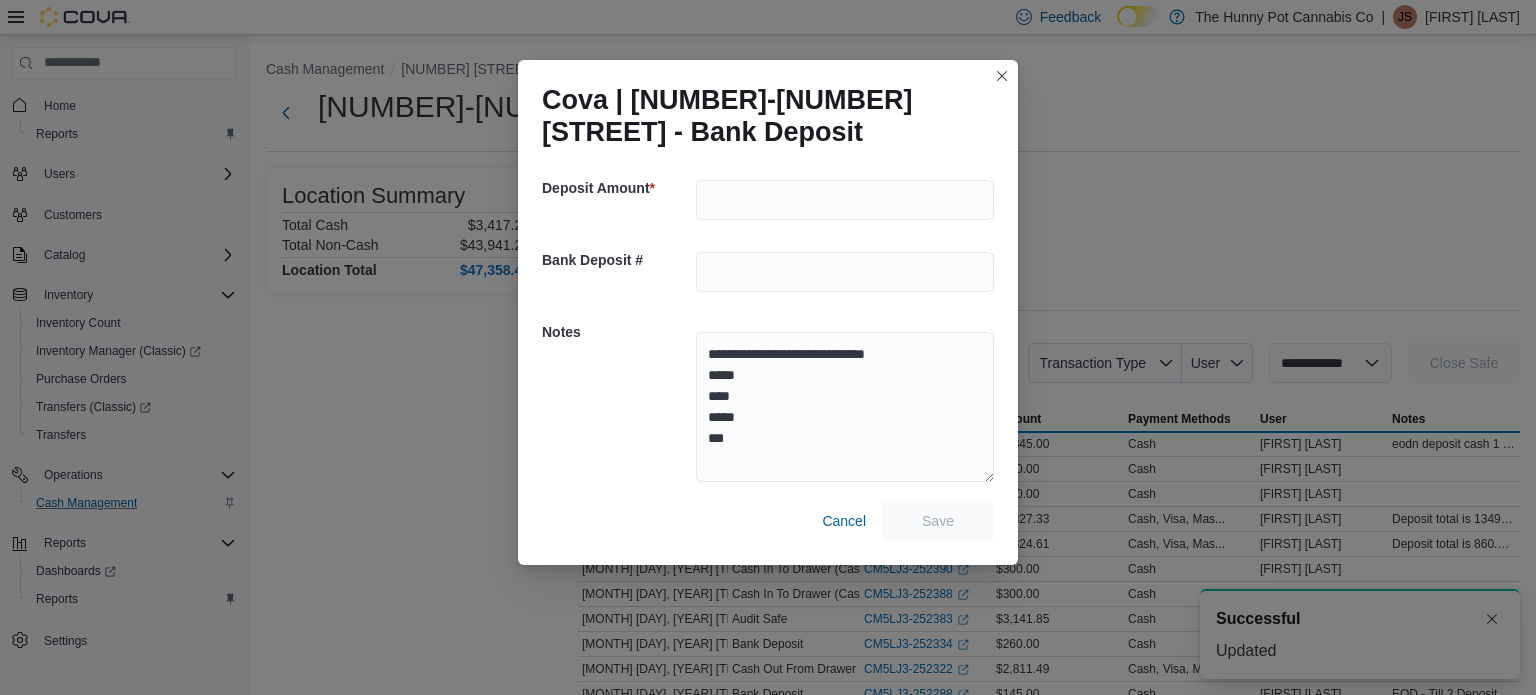 scroll, scrollTop: 0, scrollLeft: 0, axis: both 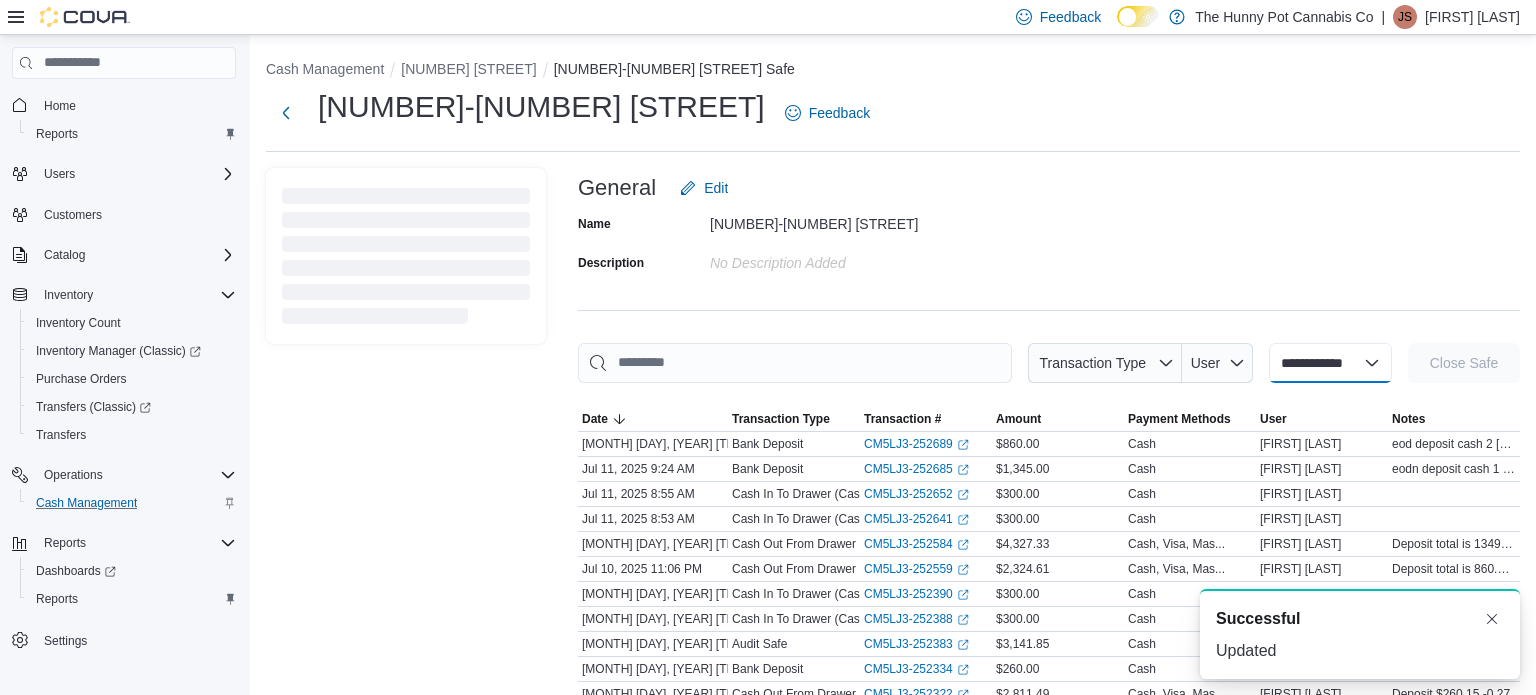 select 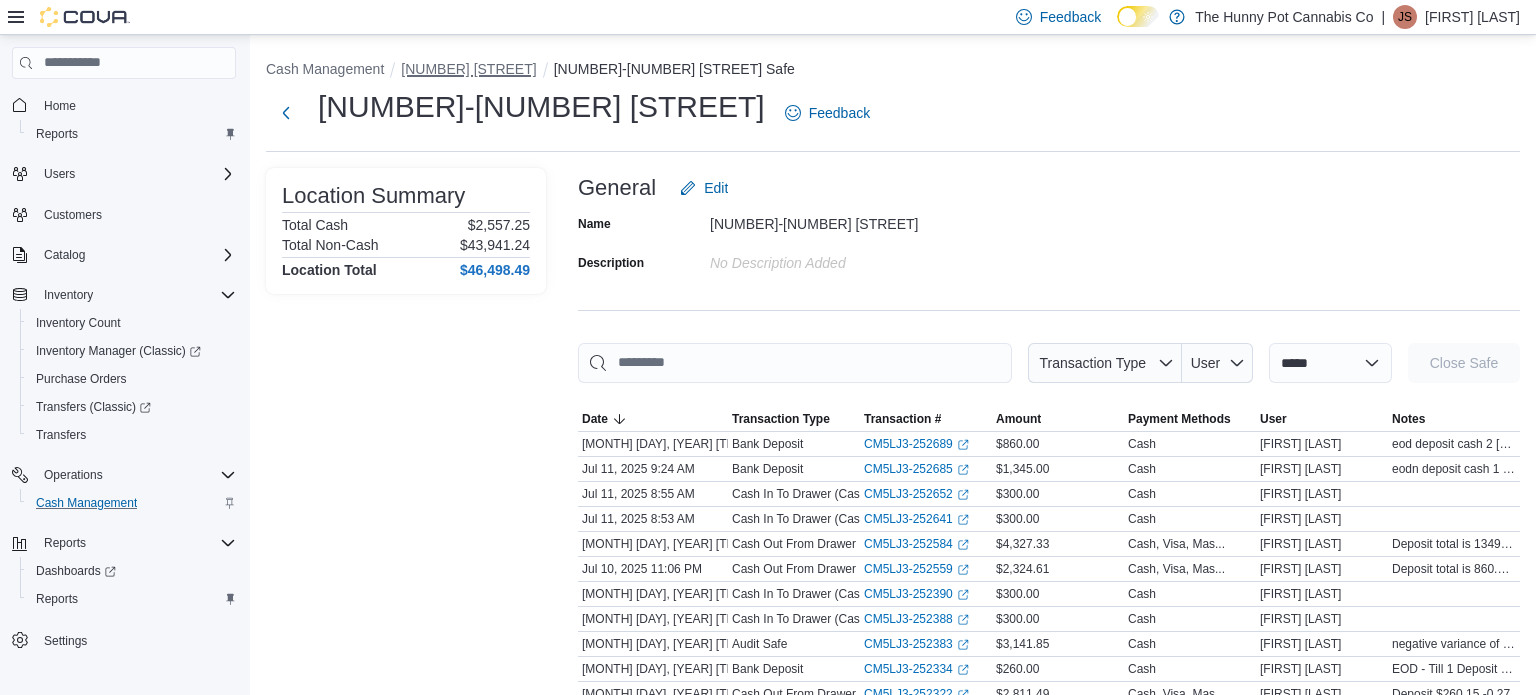 click on "[NUMBER] [STREET]" at bounding box center (468, 69) 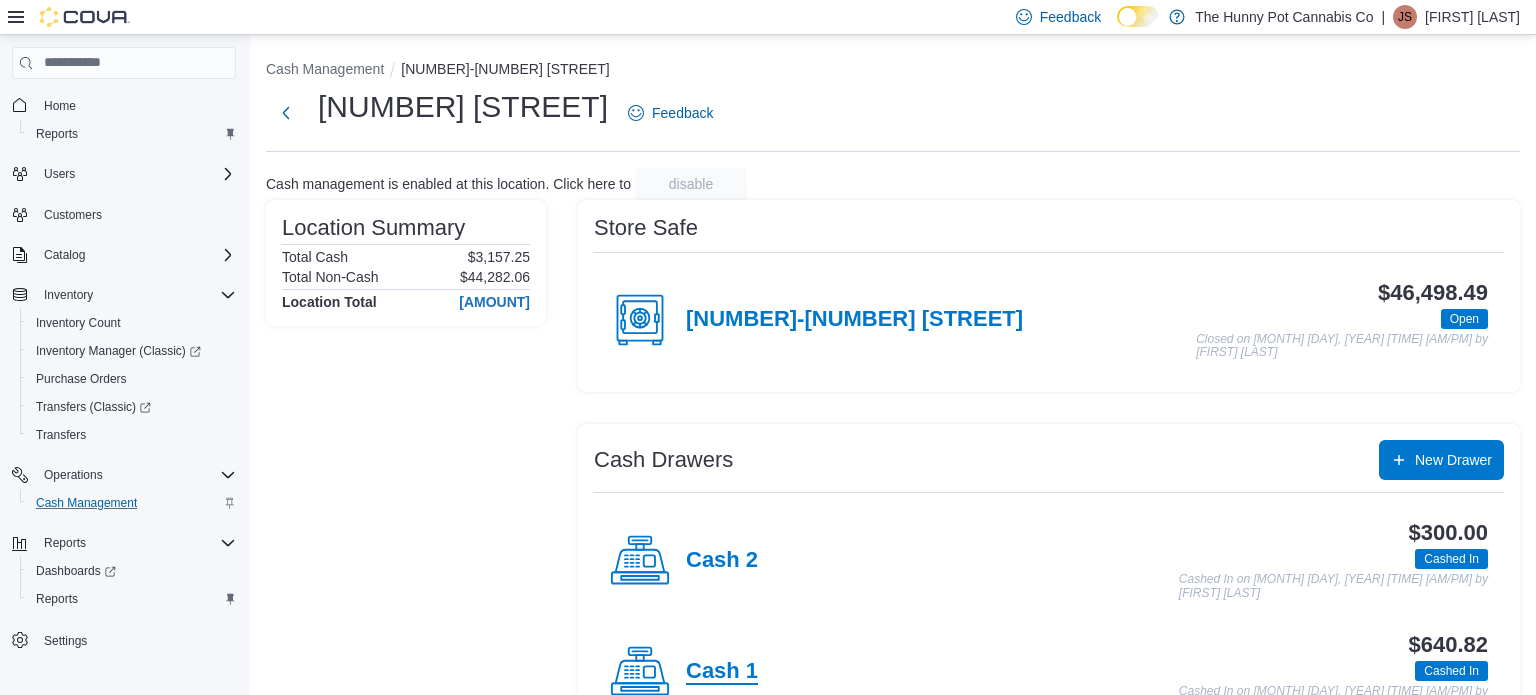 click on "Cash 1" at bounding box center [722, 672] 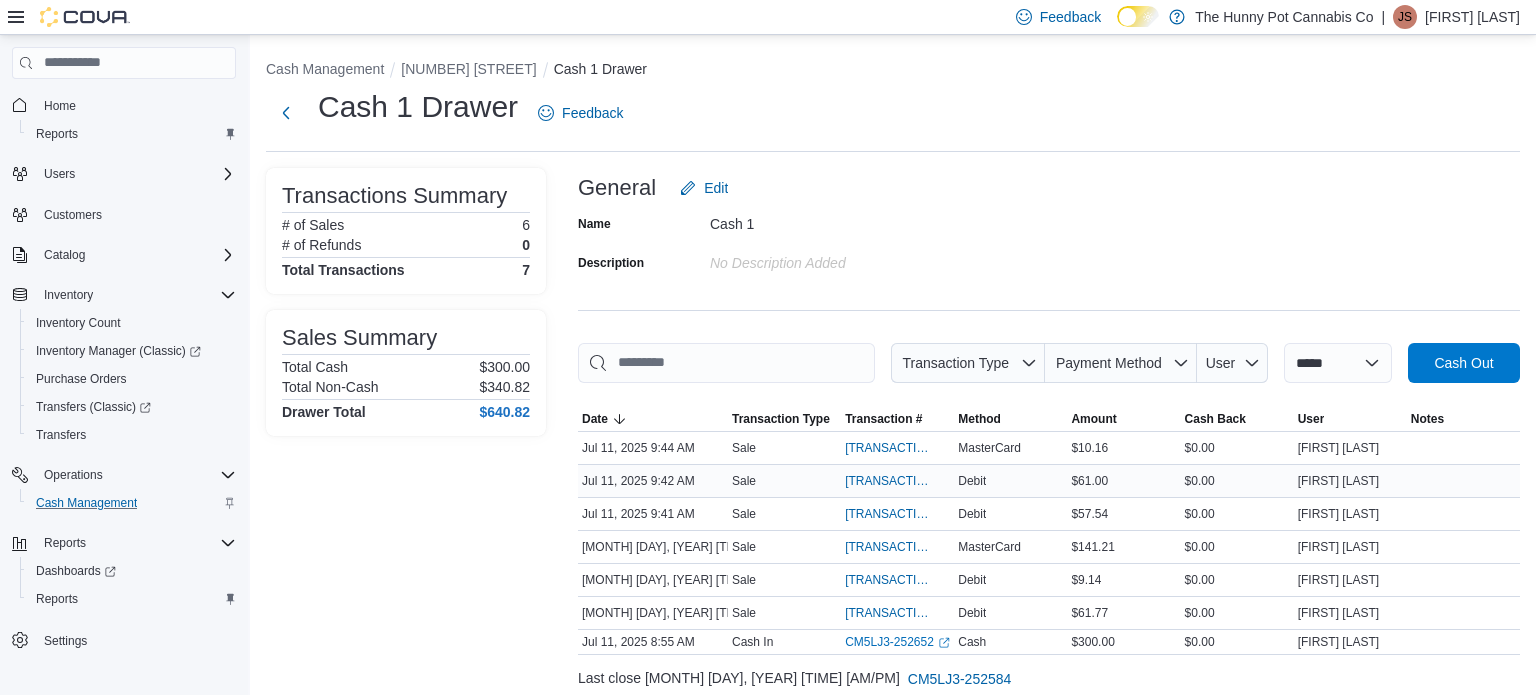 click on "[TRANSACTION_ID]" at bounding box center [897, 481] 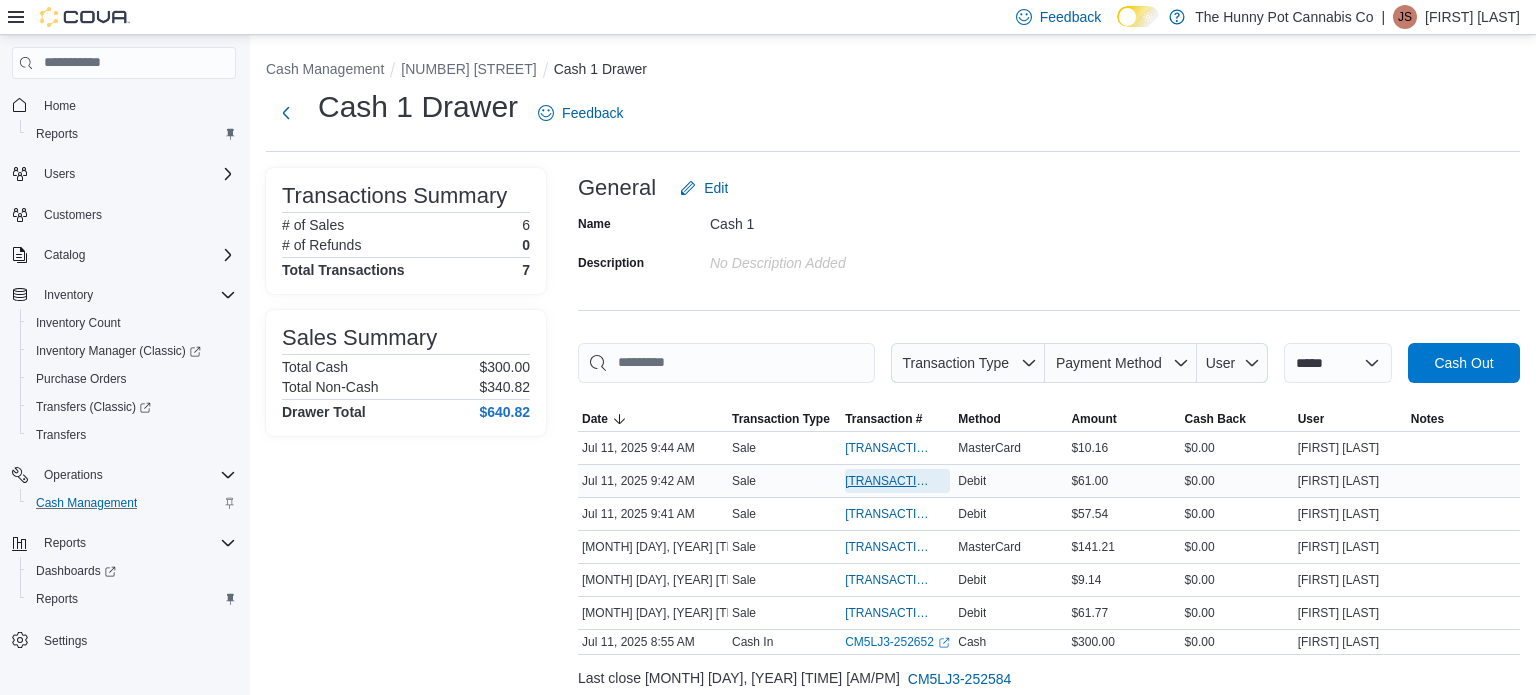 click on "[TRANSACTION_ID]" at bounding box center [887, 481] 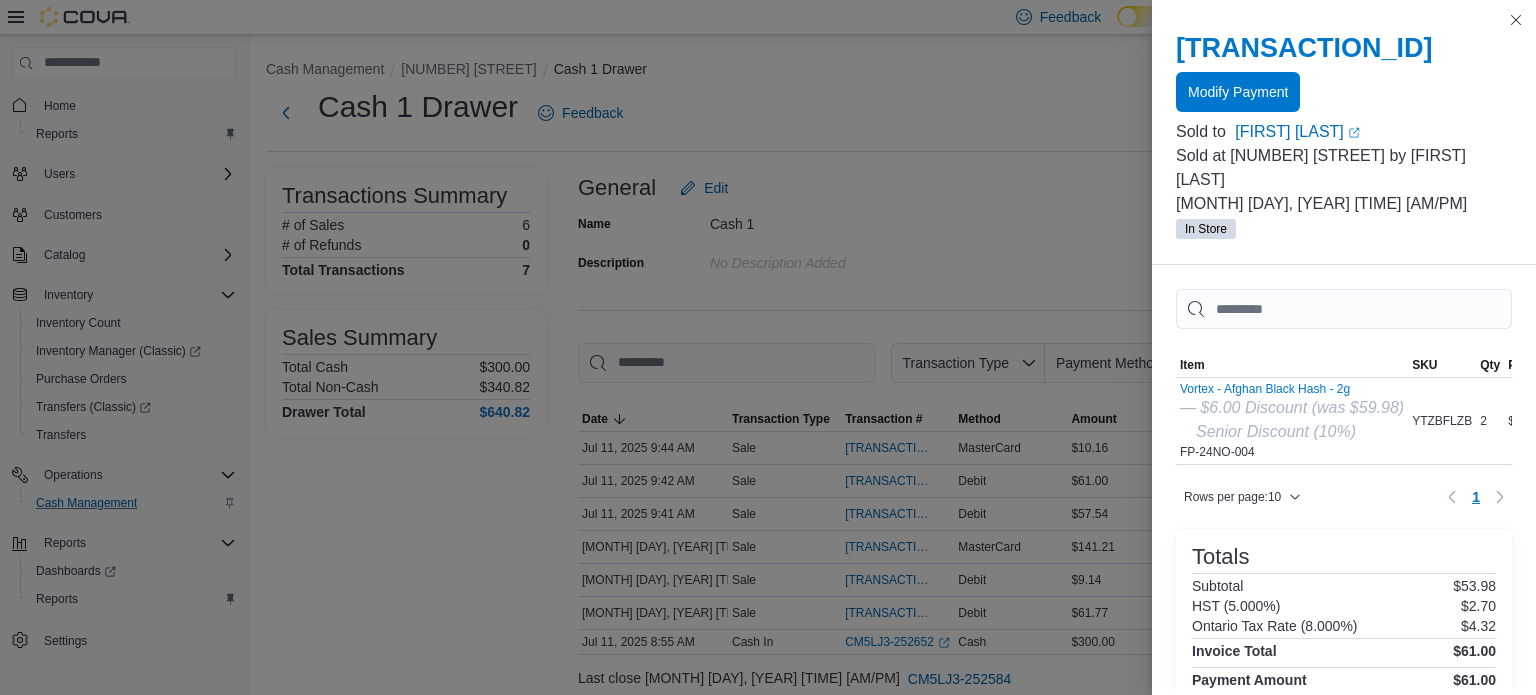 scroll, scrollTop: 199, scrollLeft: 0, axis: vertical 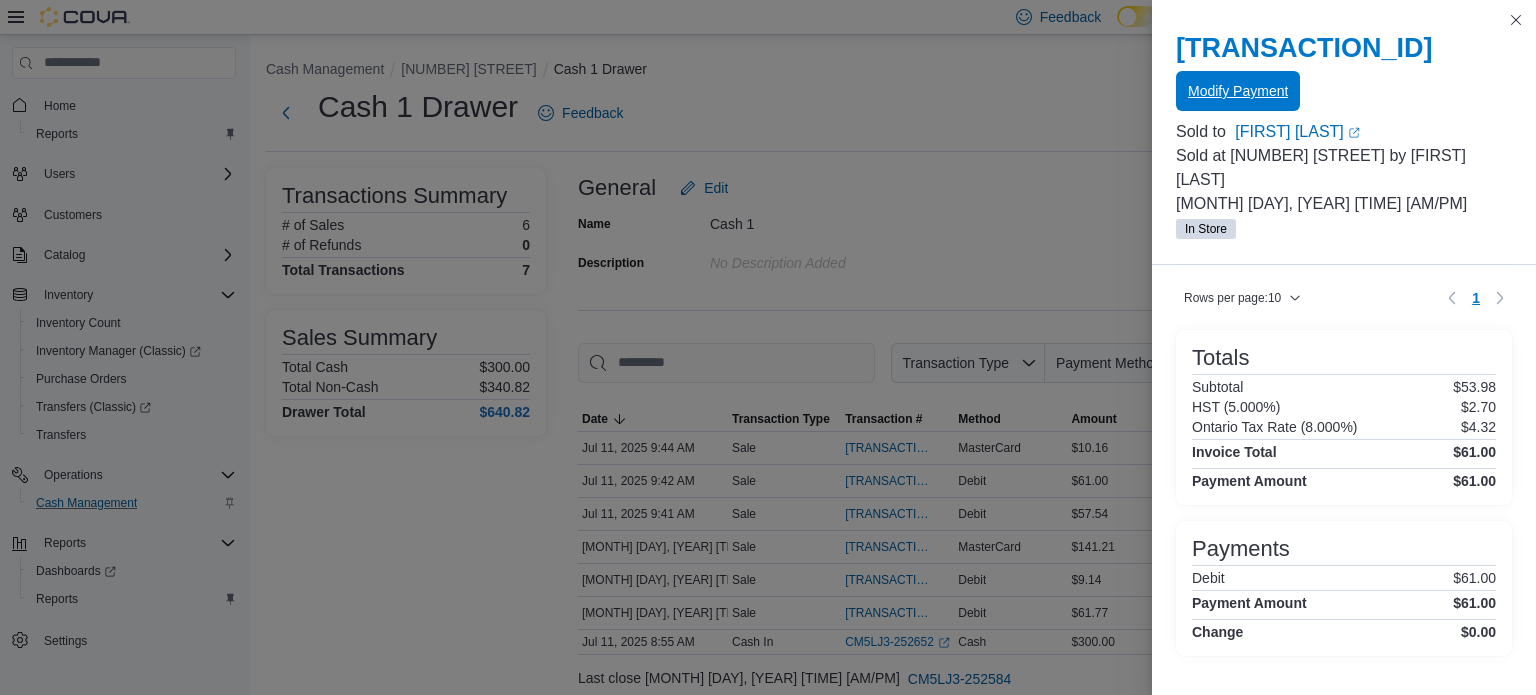 click on "Modify Payment" at bounding box center [1238, 91] 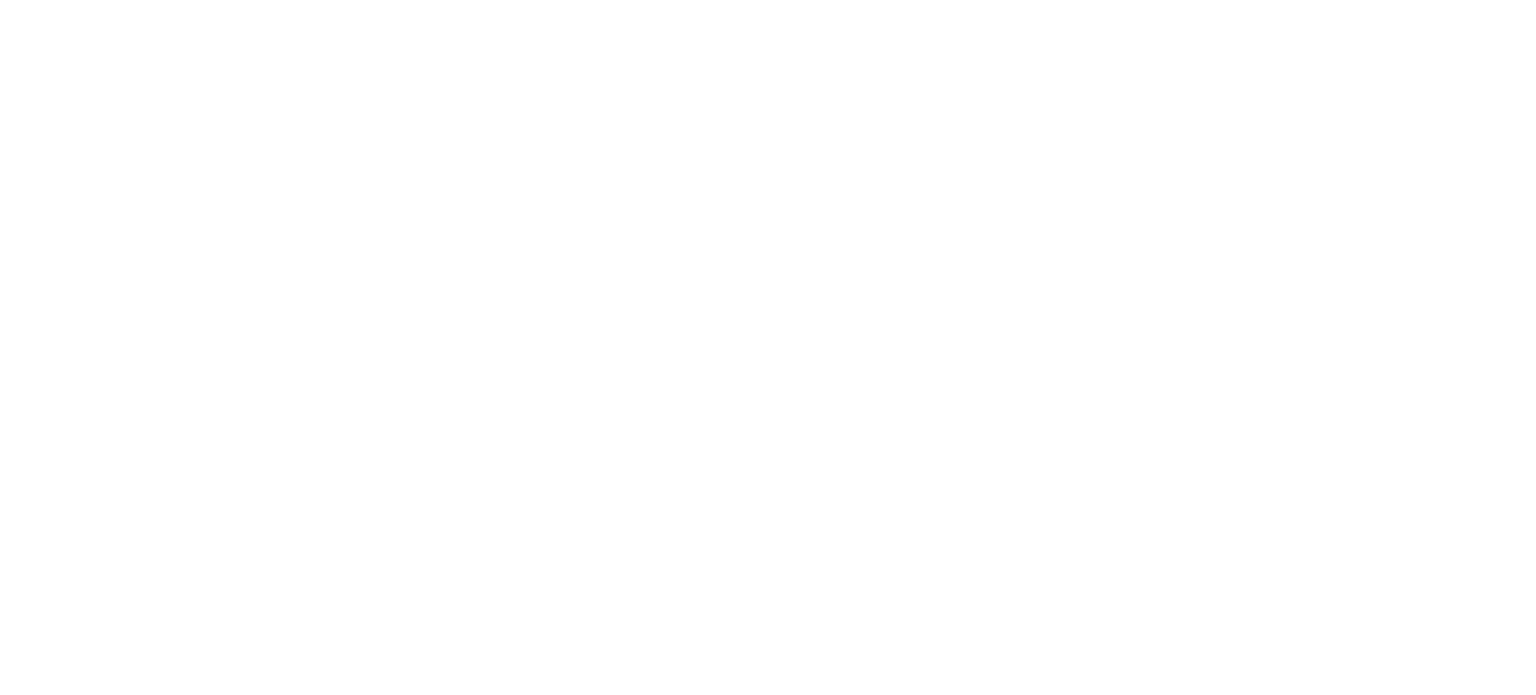 scroll, scrollTop: 0, scrollLeft: 0, axis: both 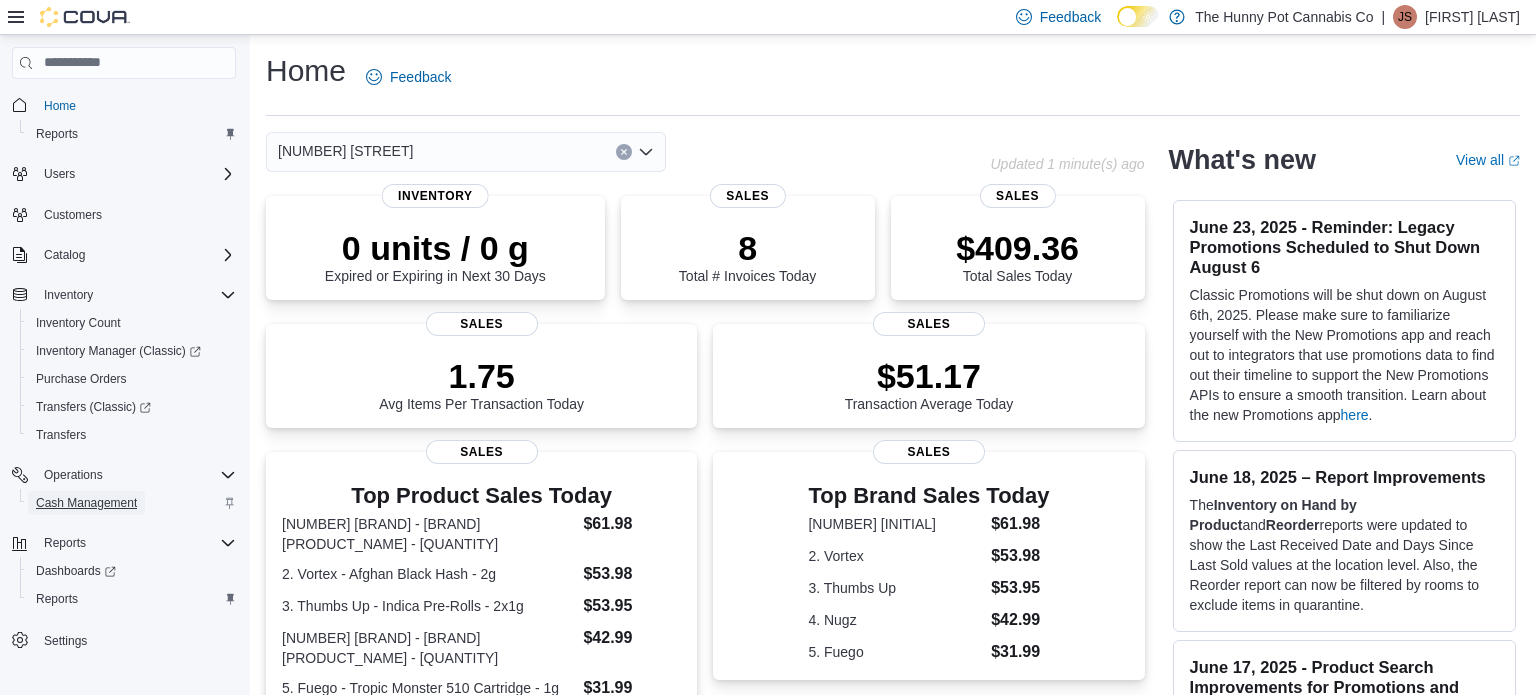 click on "Cash Management" at bounding box center (86, 503) 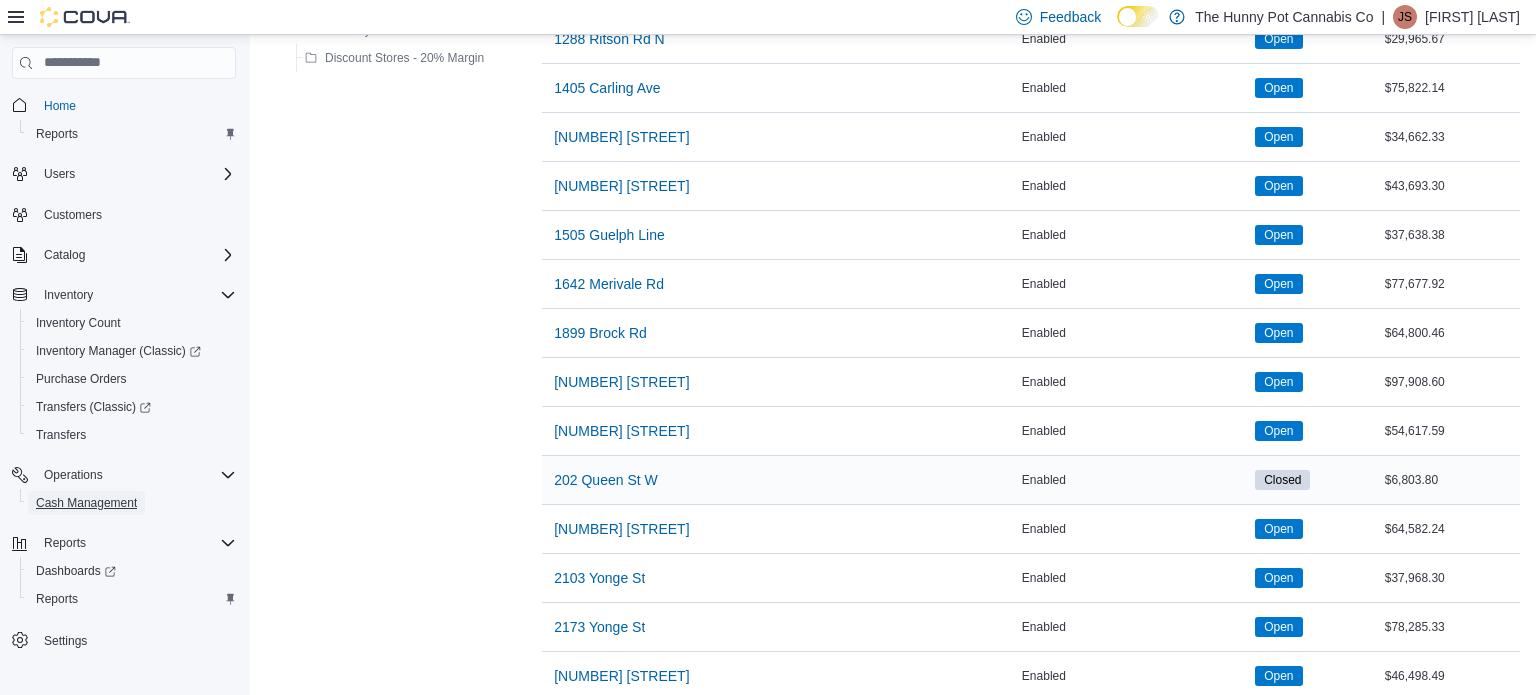 scroll, scrollTop: 620, scrollLeft: 0, axis: vertical 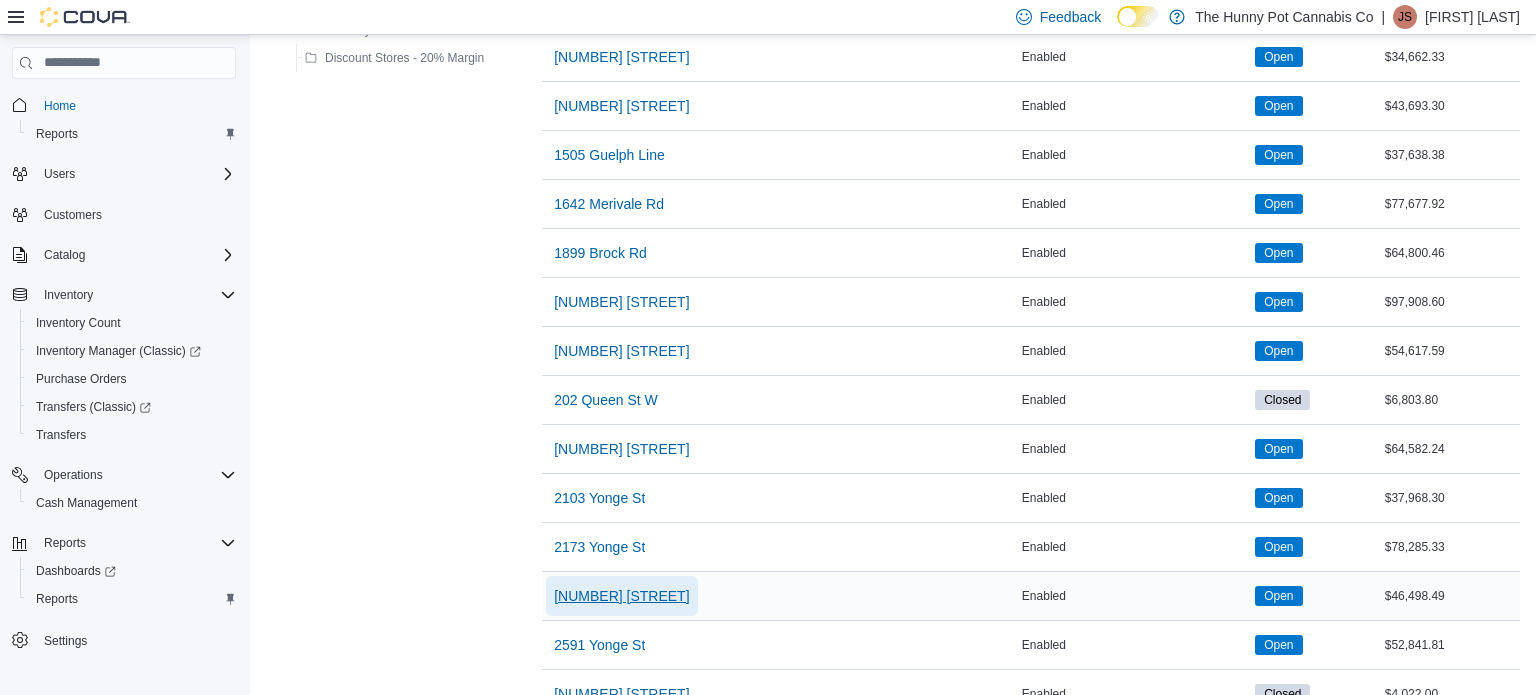 click on "[NUMBER] [STREET]" at bounding box center (621, 596) 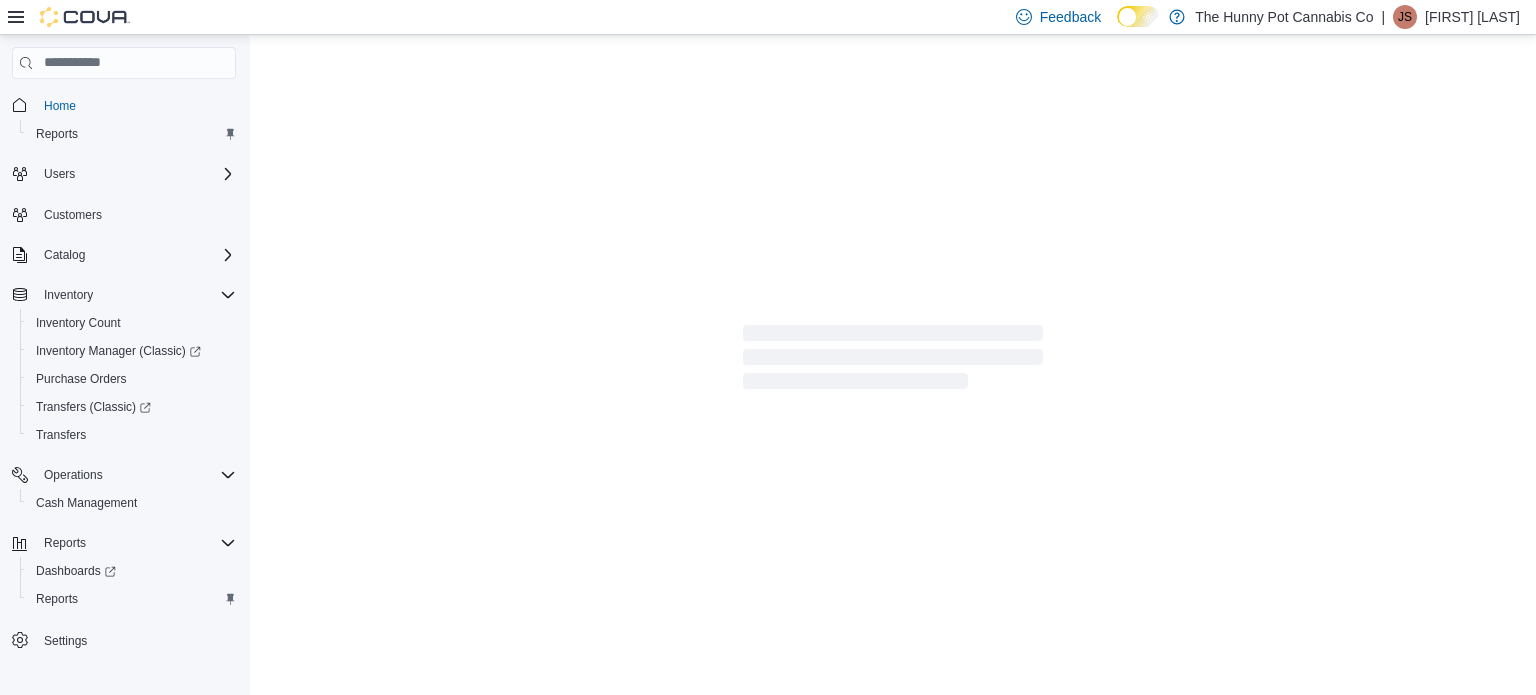 scroll, scrollTop: 0, scrollLeft: 0, axis: both 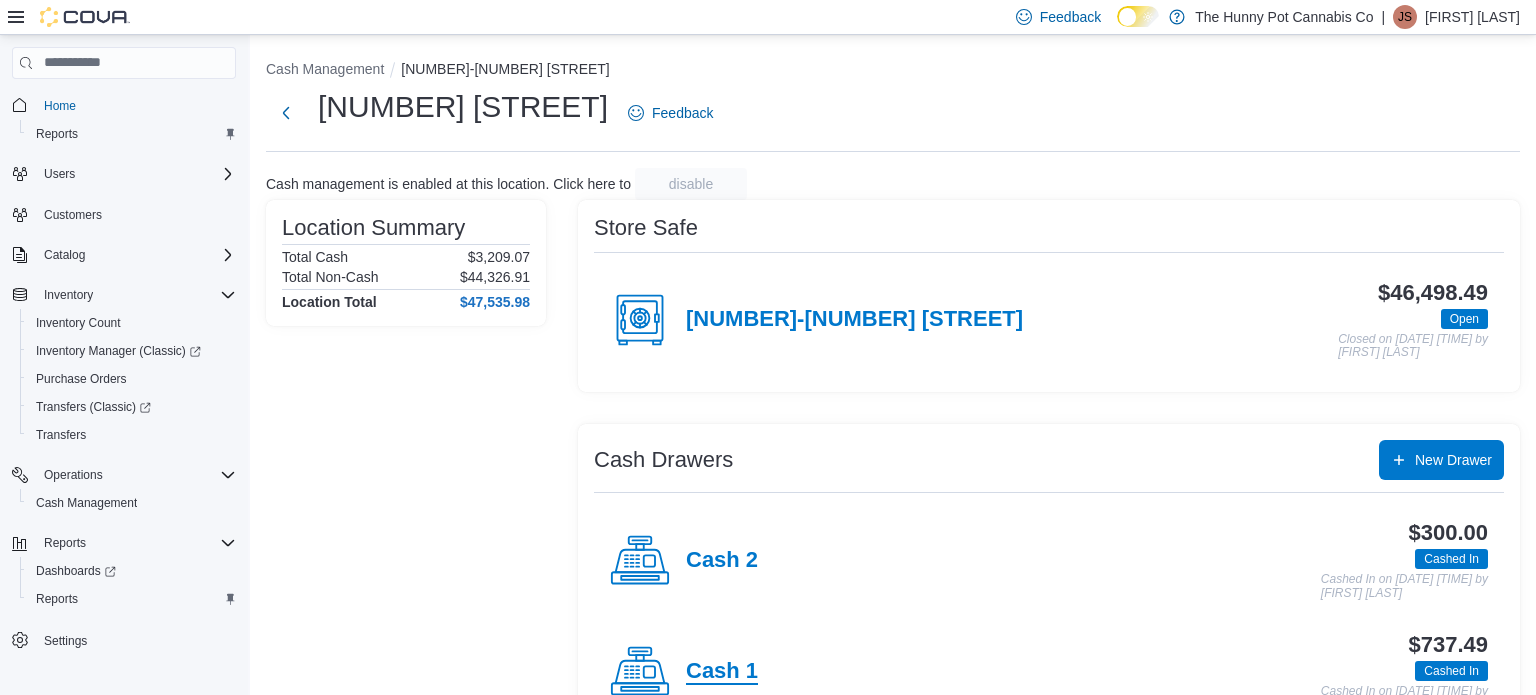 click on "Cash 1" at bounding box center [722, 672] 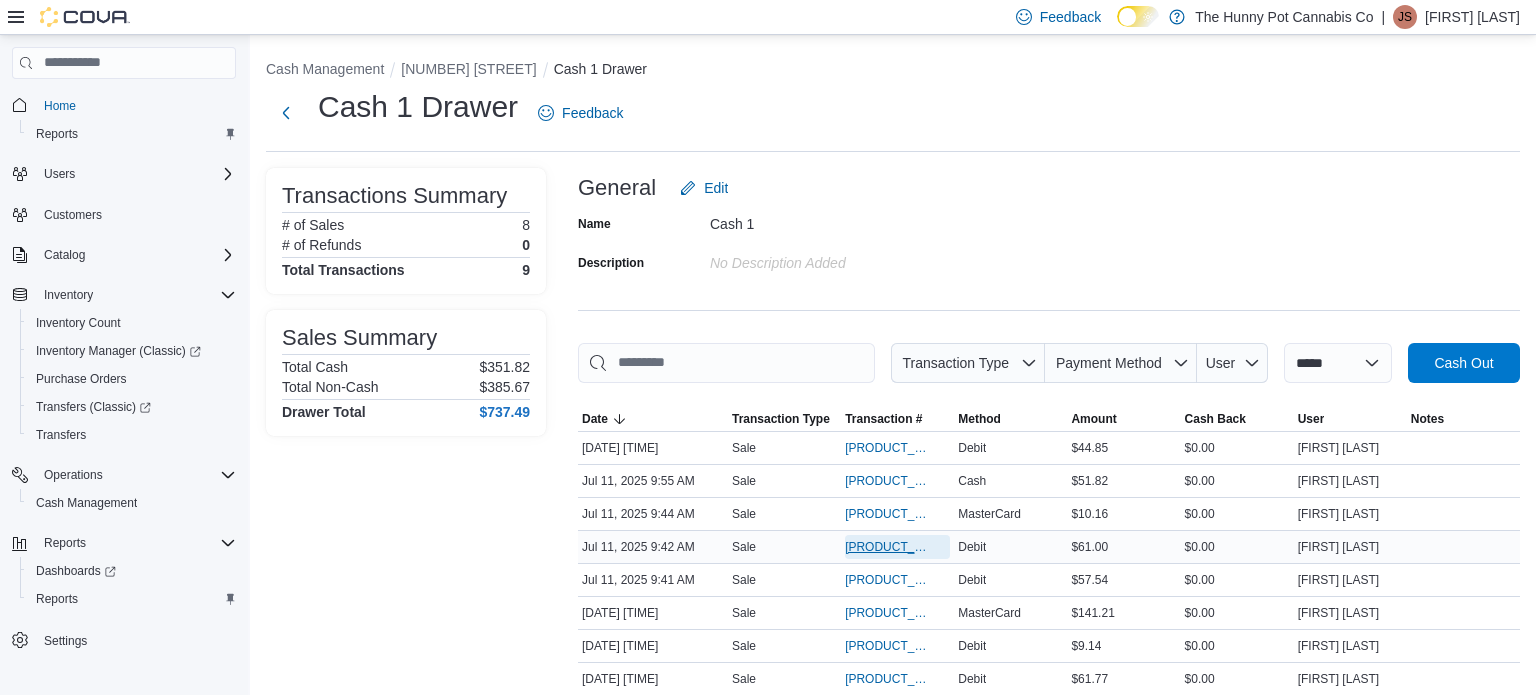 click on "[TRANSACTION_ID]" at bounding box center (887, 547) 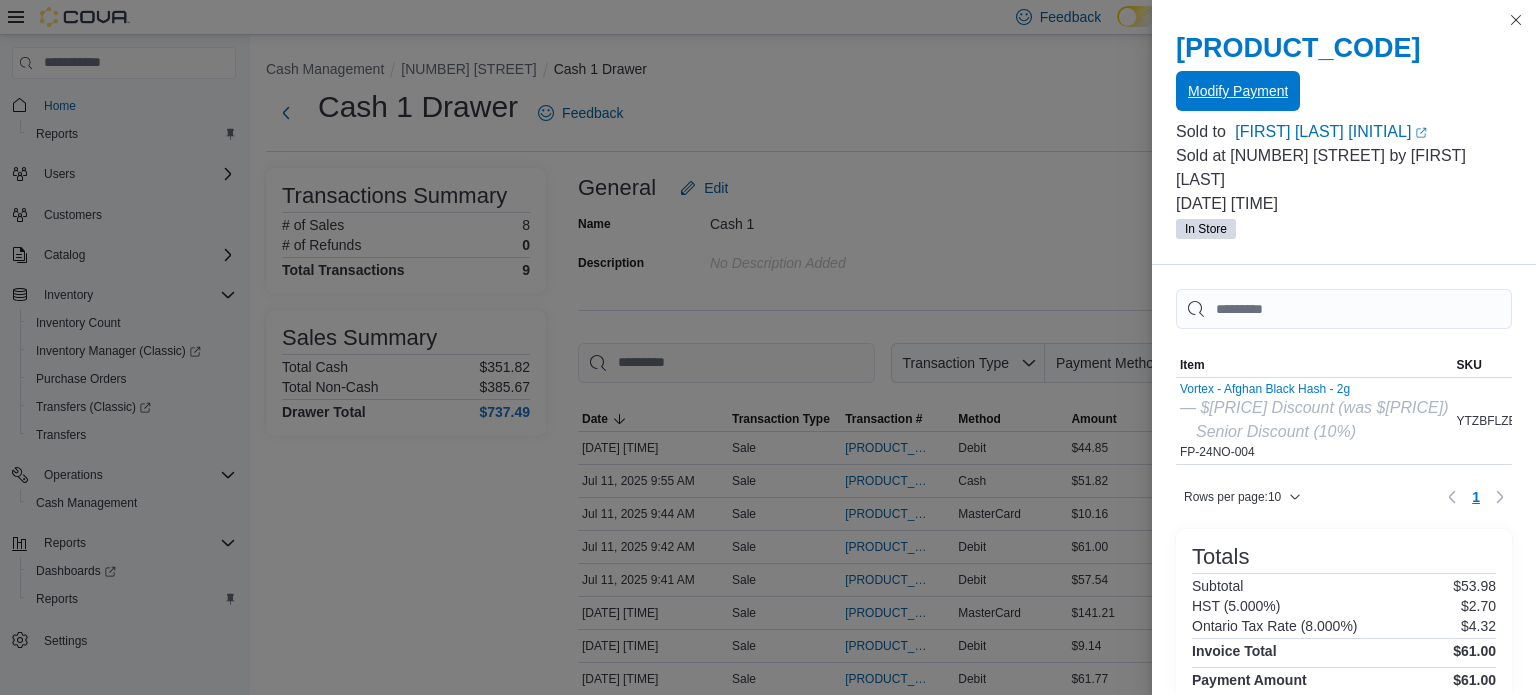 click on "Modify Payment" at bounding box center [1238, 91] 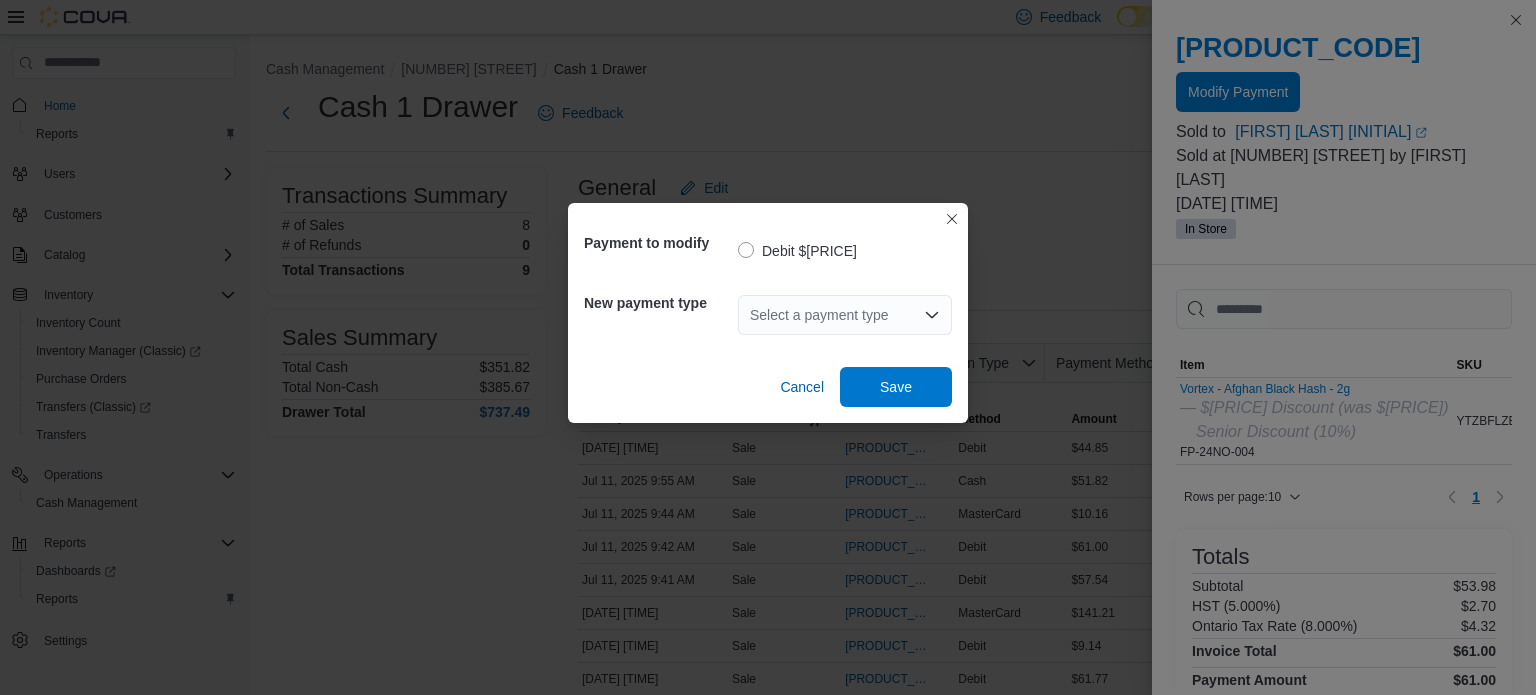 click on "Select a payment type" at bounding box center [845, 315] 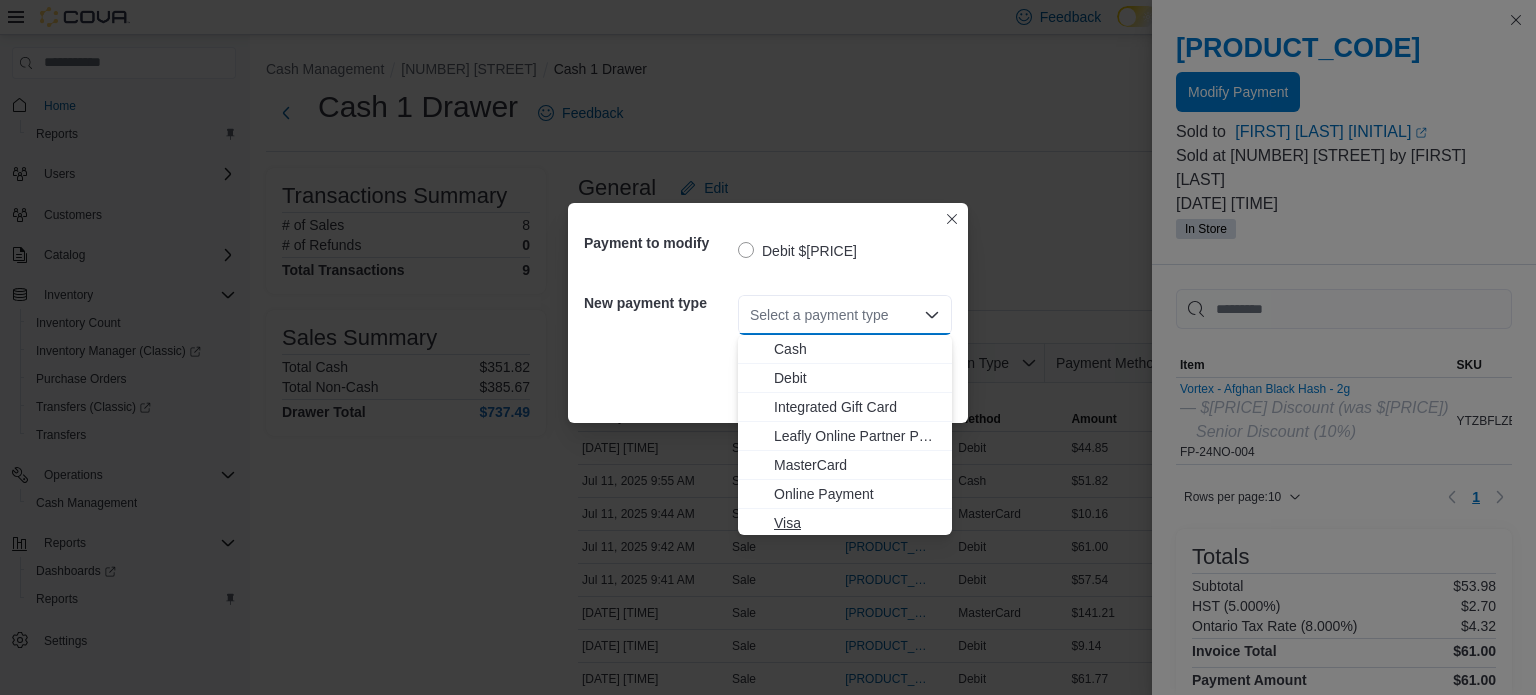 click on "Visa" at bounding box center (857, 523) 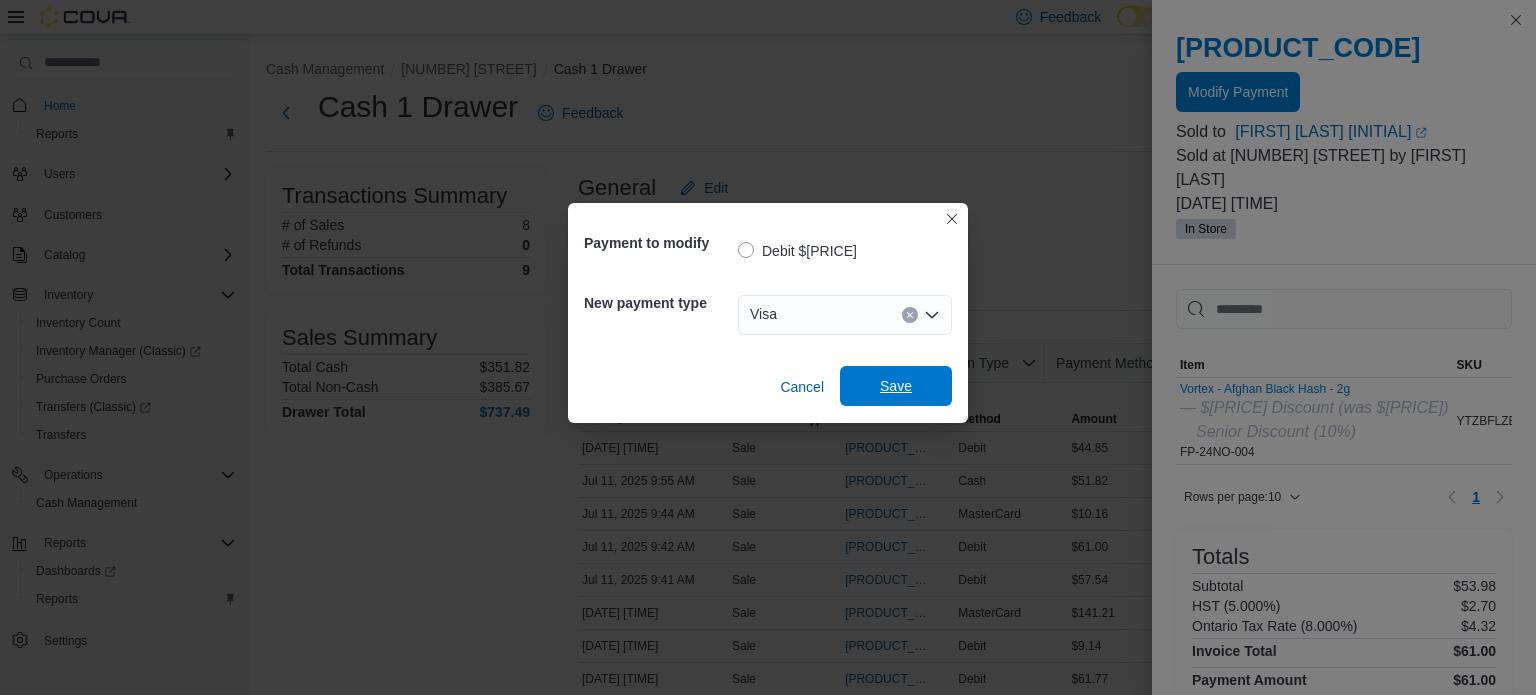click on "Save" at bounding box center [896, 386] 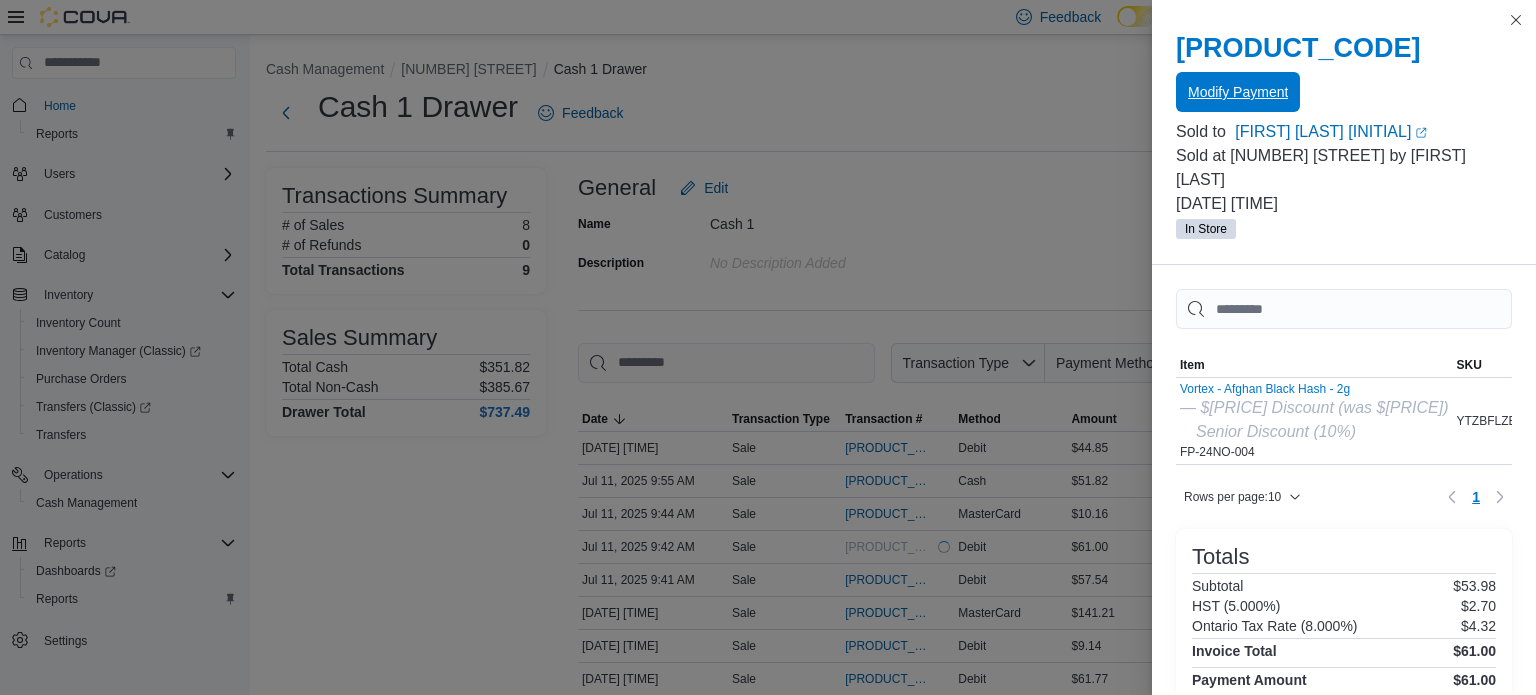 scroll, scrollTop: 0, scrollLeft: 0, axis: both 